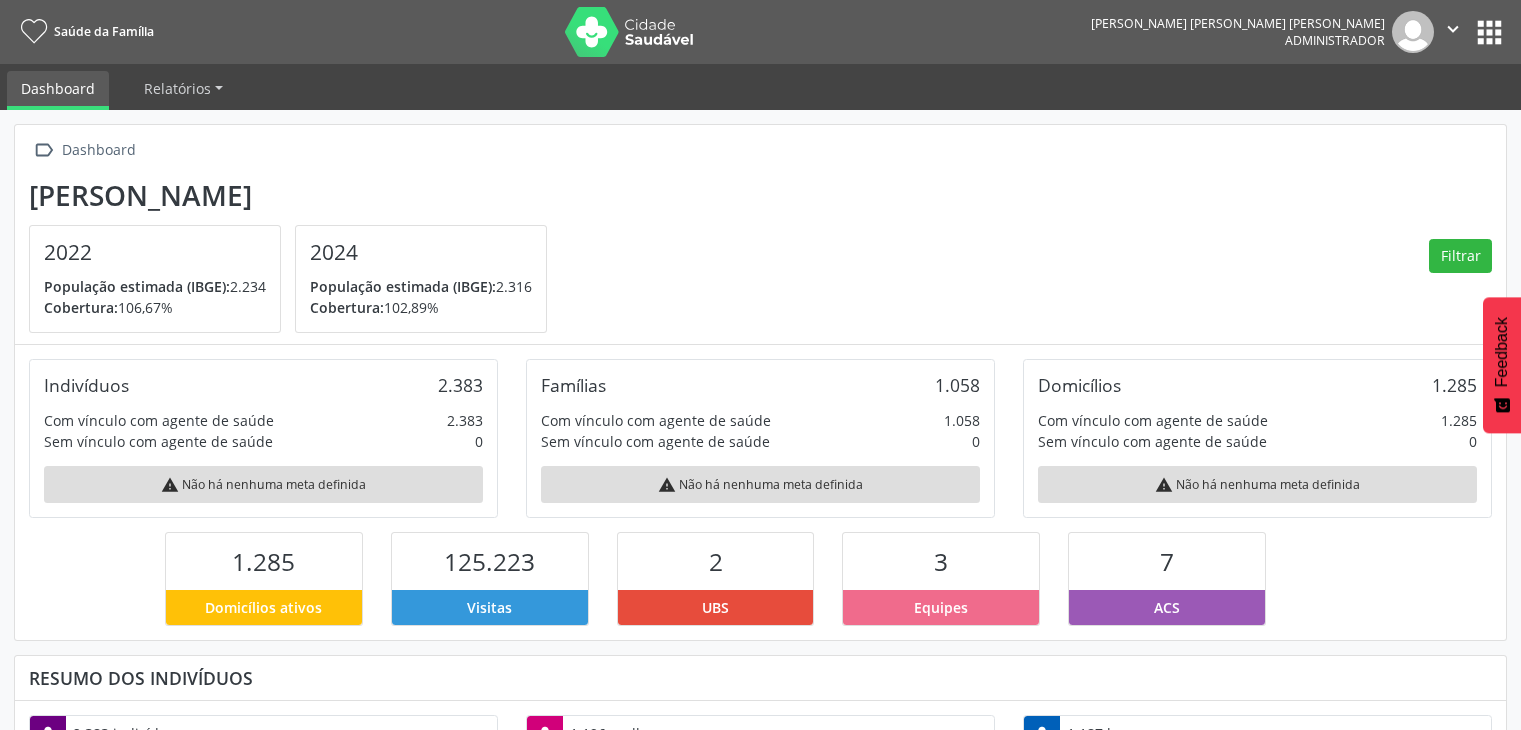 scroll, scrollTop: 0, scrollLeft: 0, axis: both 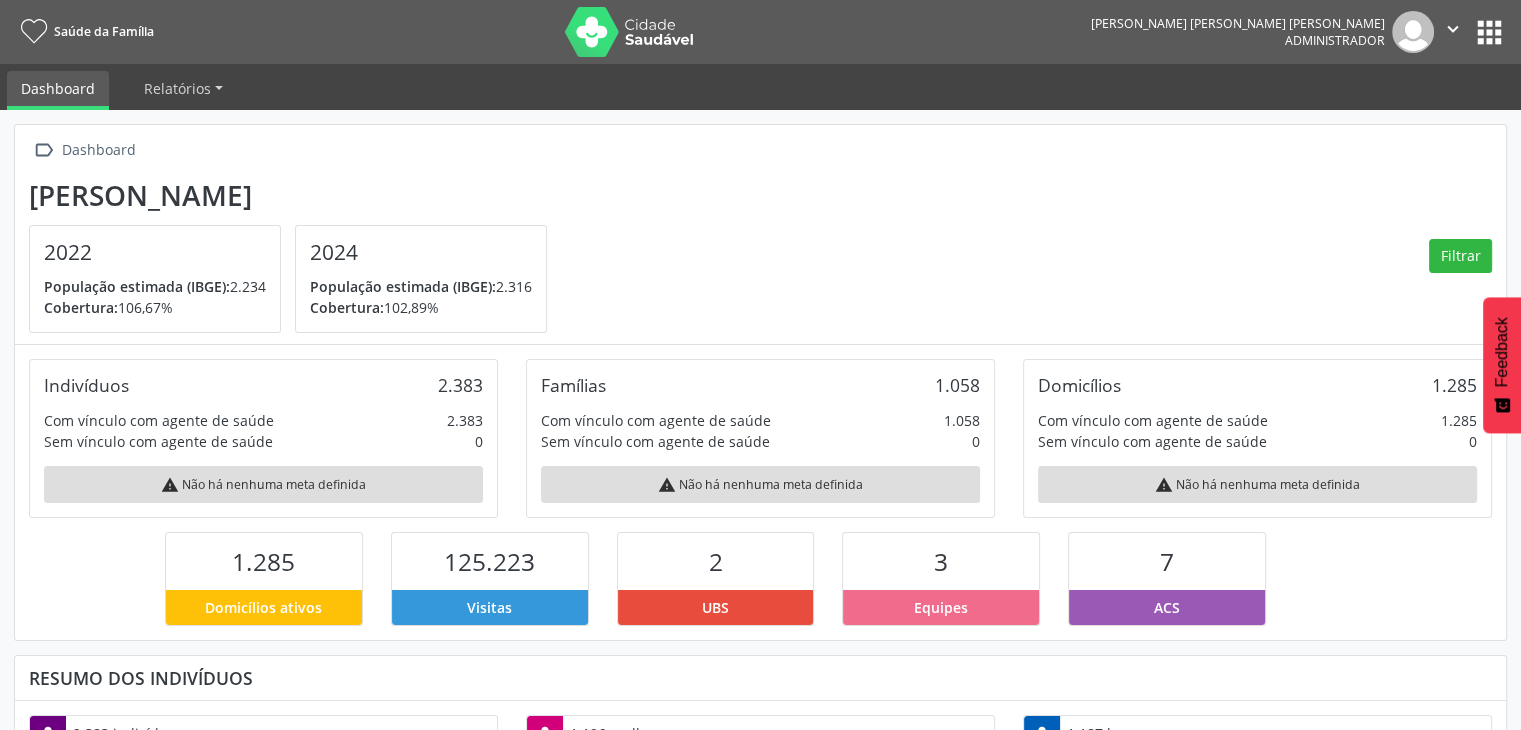 click on "apps" at bounding box center (1489, 32) 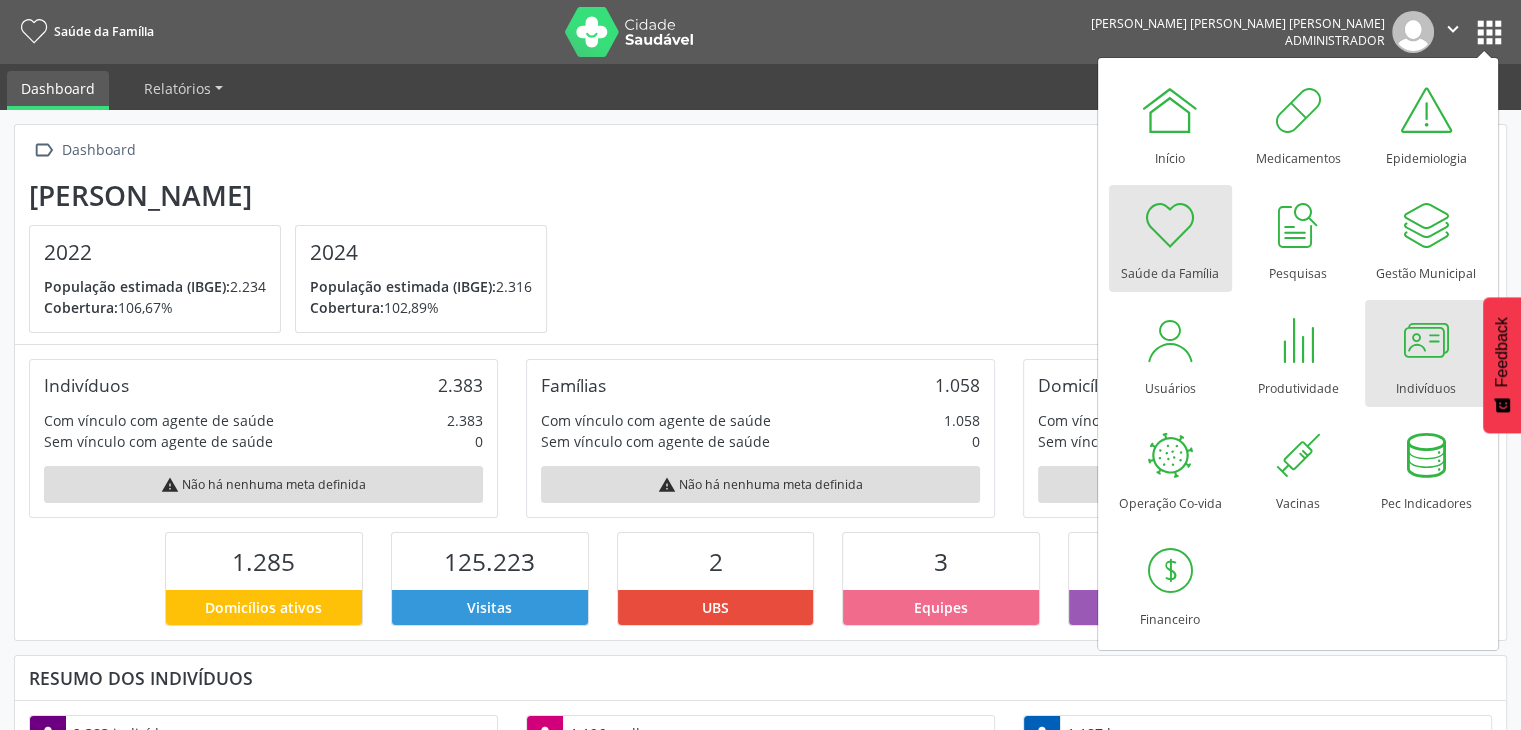 click at bounding box center [1426, 340] 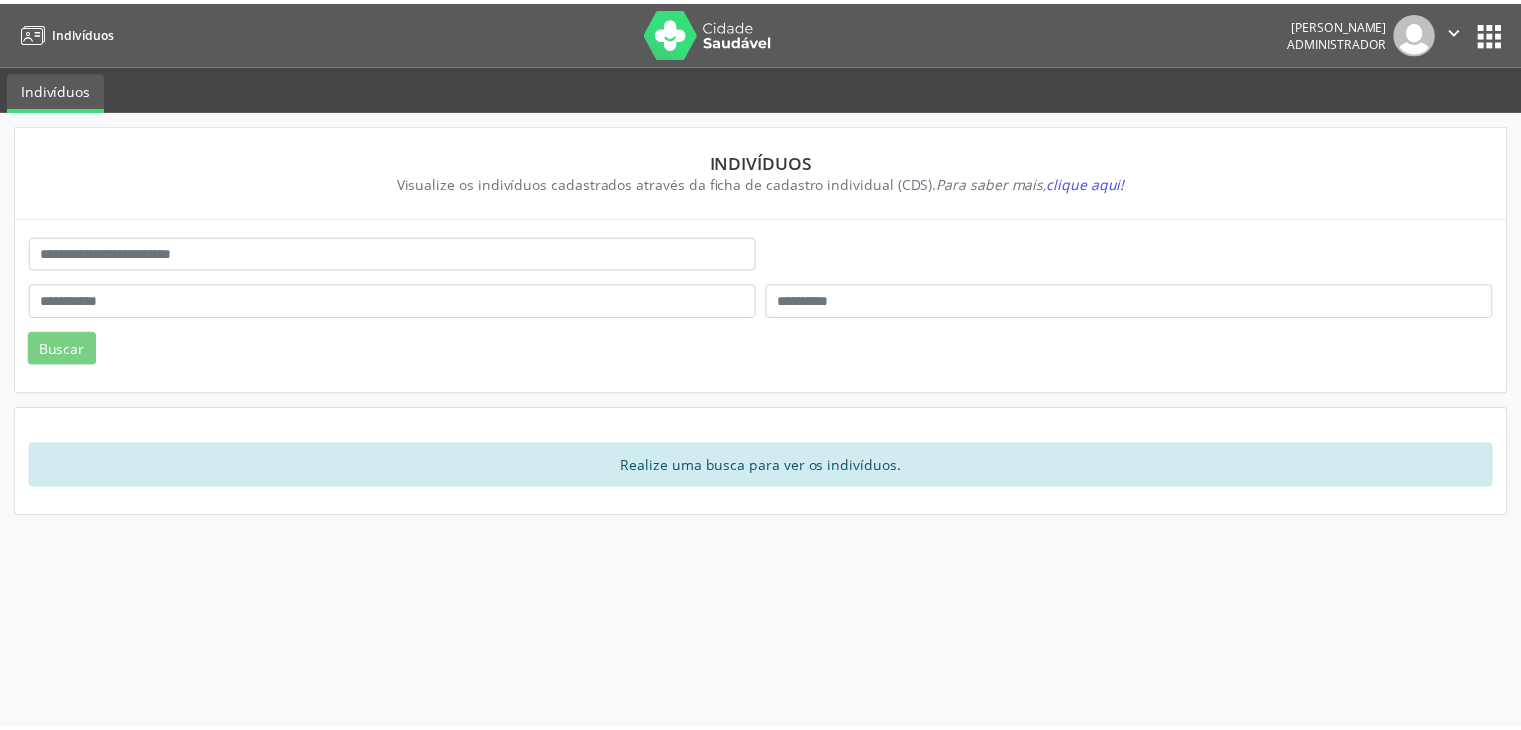 scroll, scrollTop: 0, scrollLeft: 0, axis: both 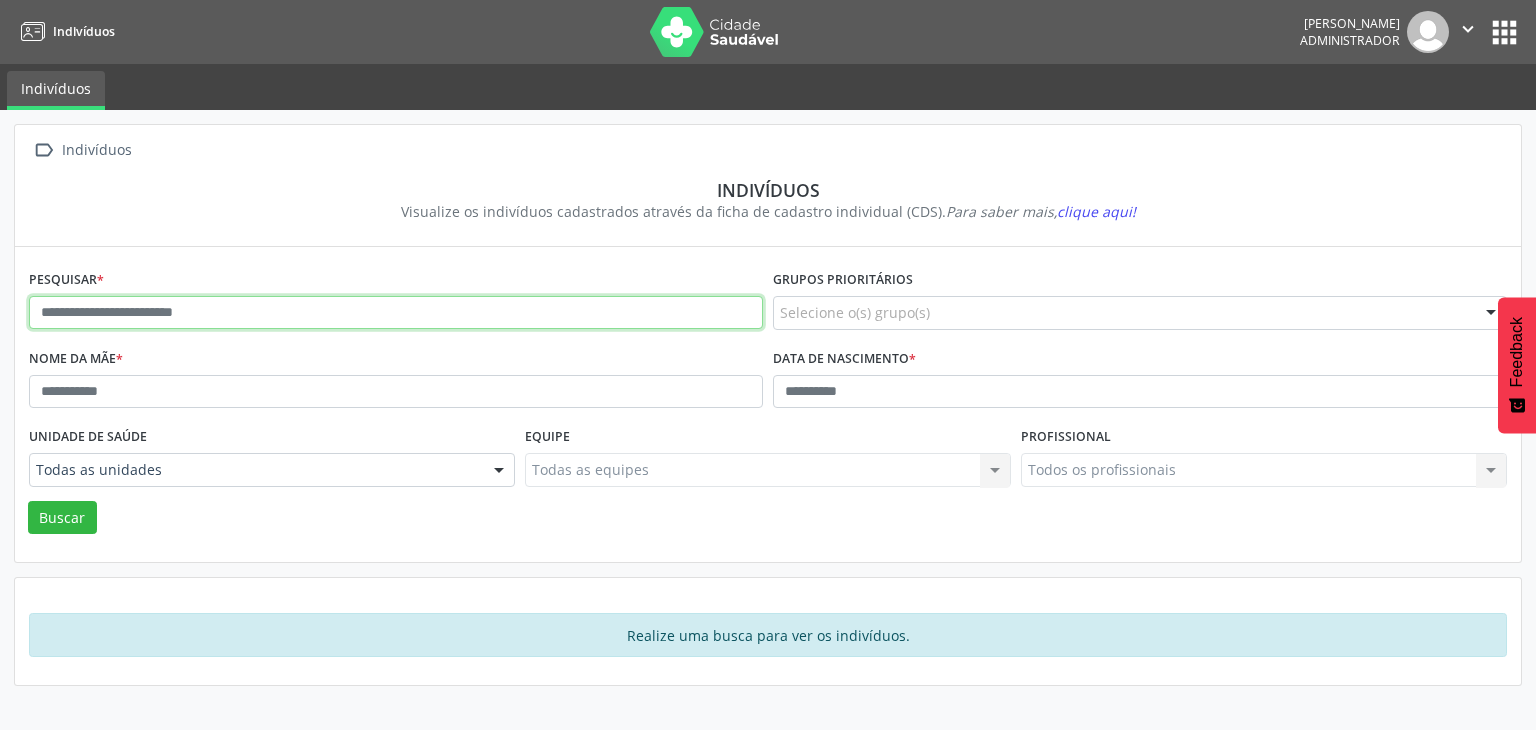click at bounding box center (396, 313) 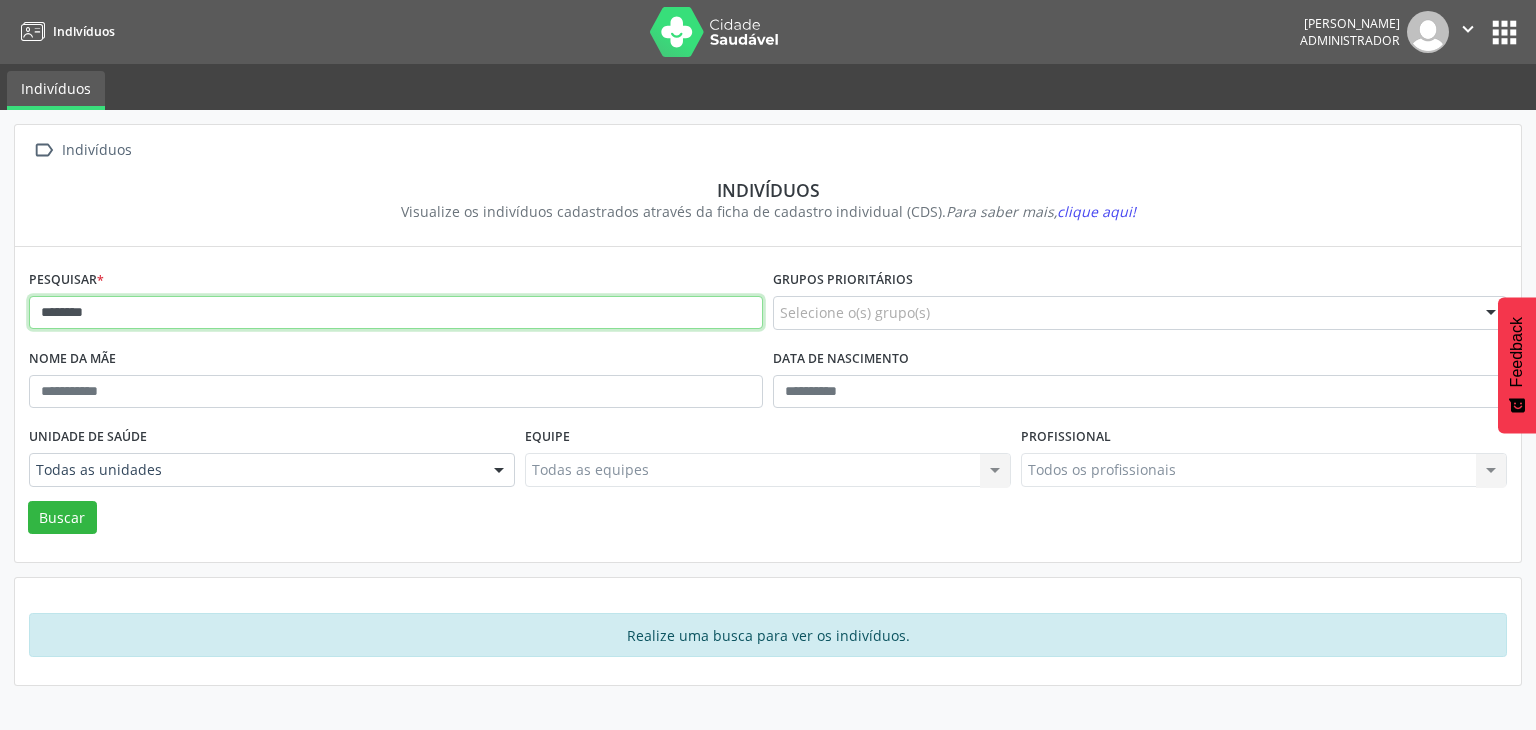 click on "Buscar" at bounding box center [62, 518] 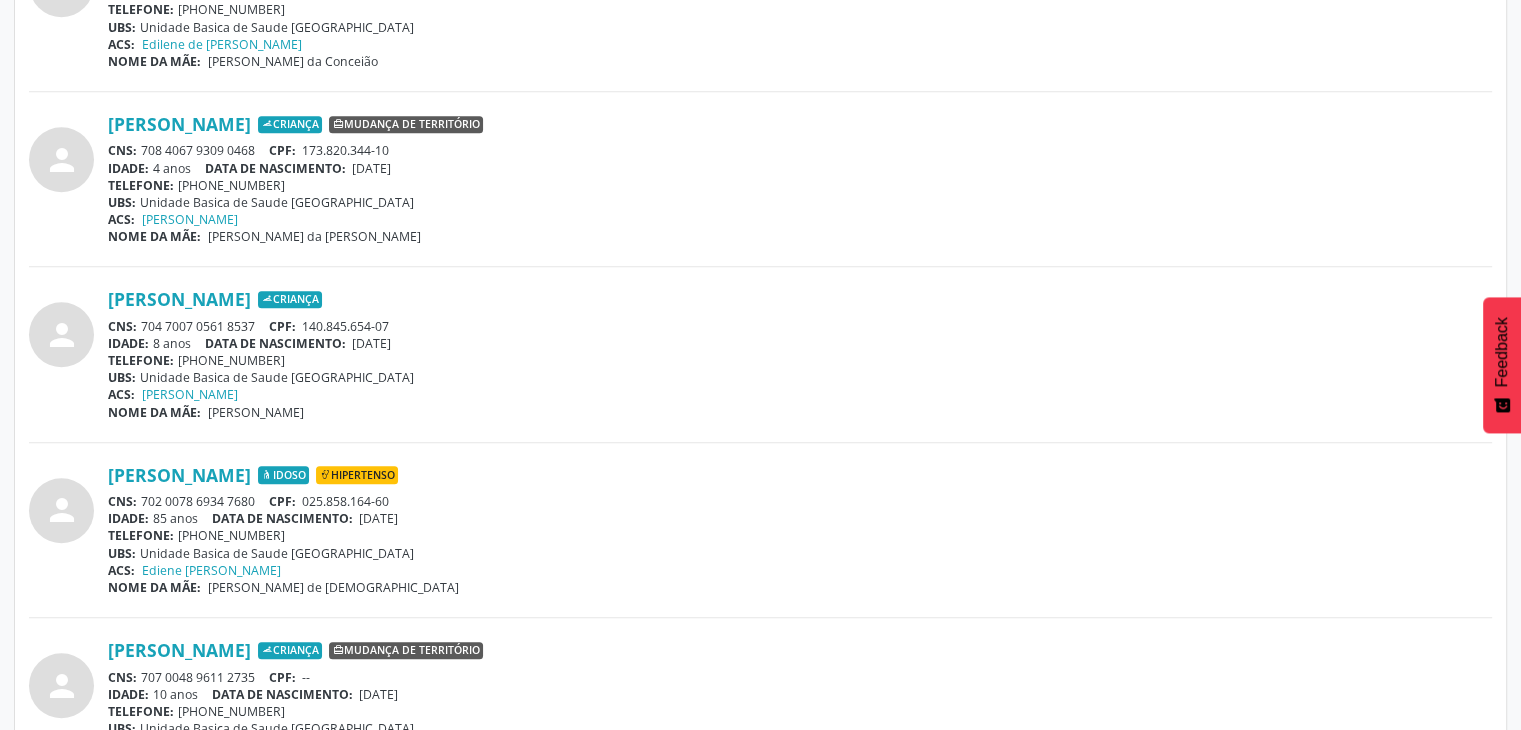 scroll, scrollTop: 1100, scrollLeft: 0, axis: vertical 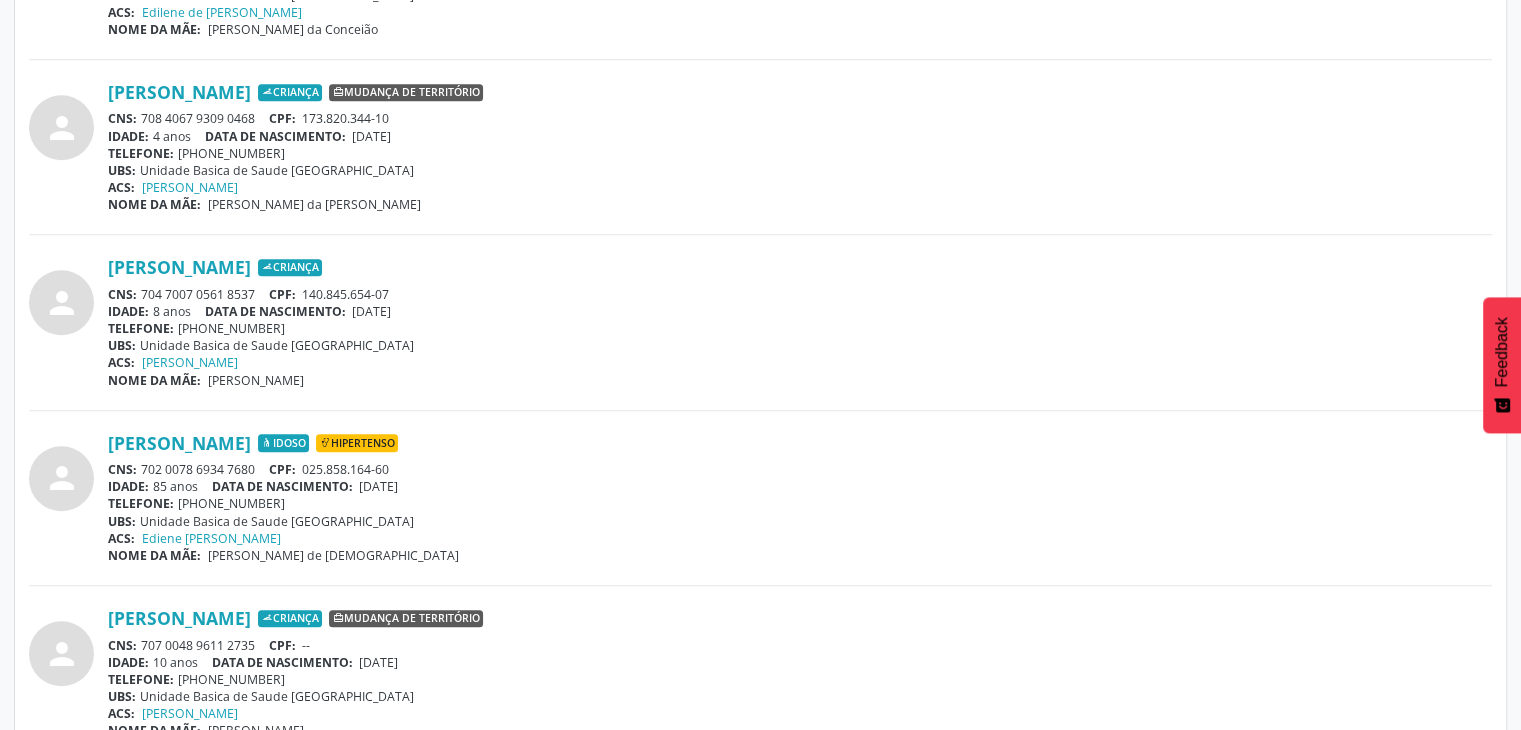 drag, startPoint x: 142, startPoint y: 287, endPoint x: 264, endPoint y: 289, distance: 122.016396 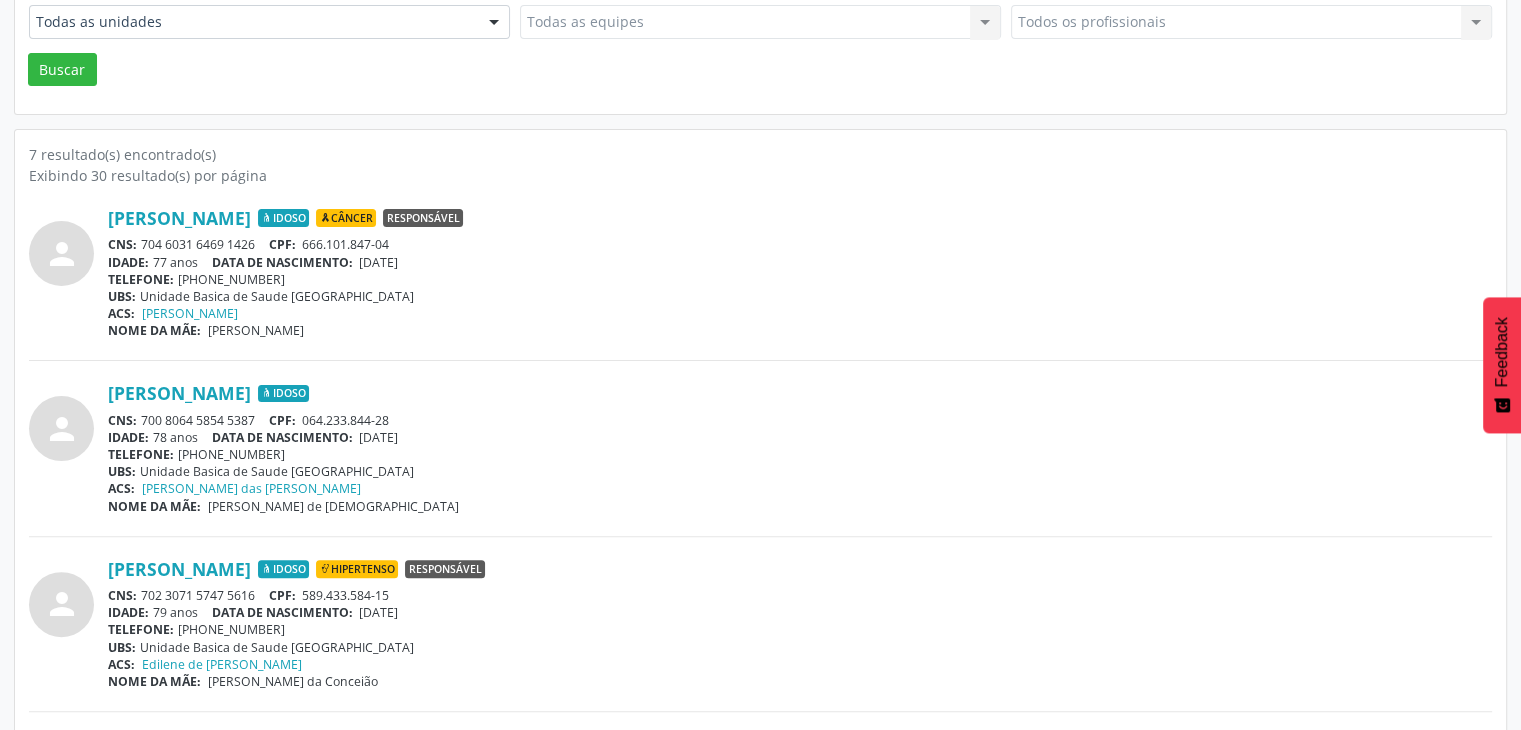 scroll, scrollTop: 200, scrollLeft: 0, axis: vertical 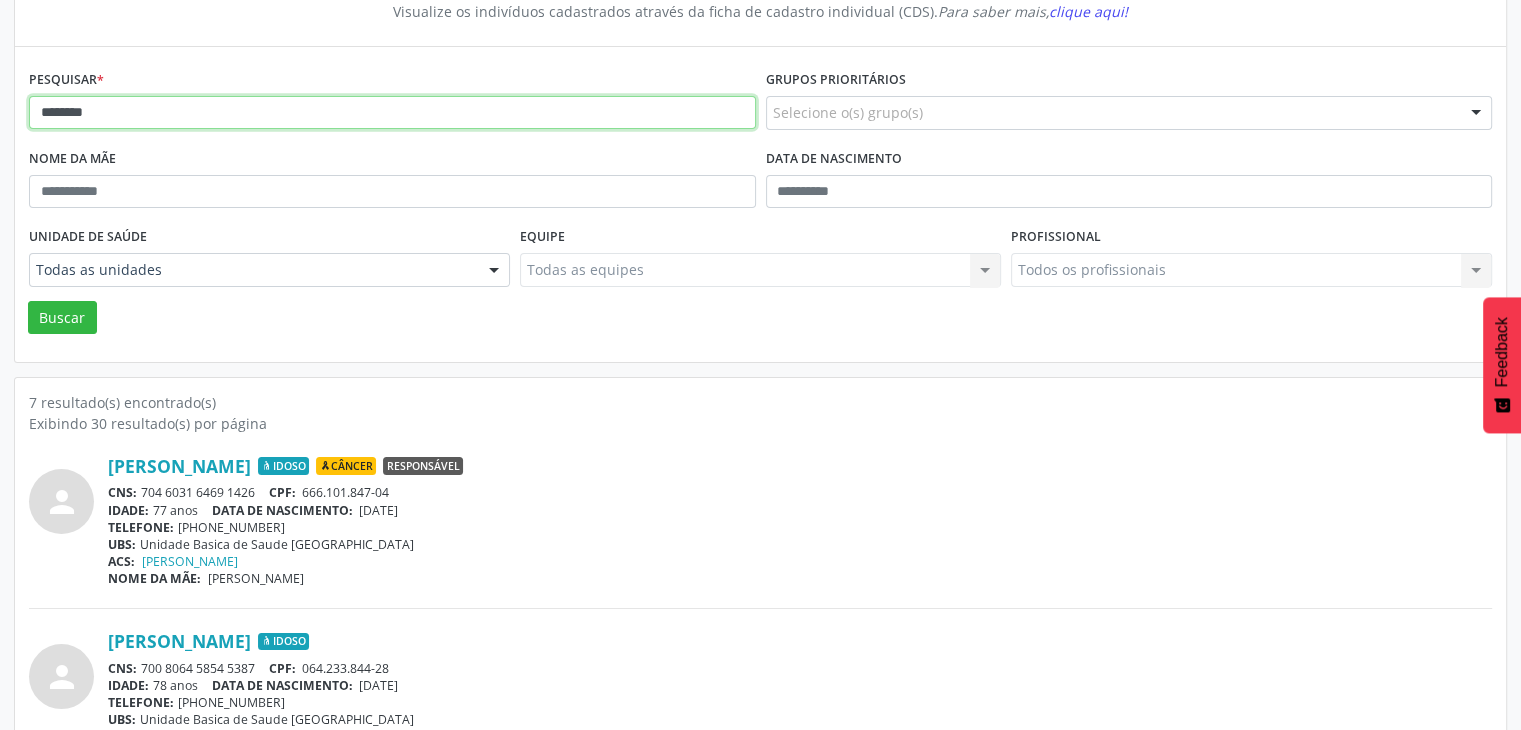 click on "*******" at bounding box center (392, 113) 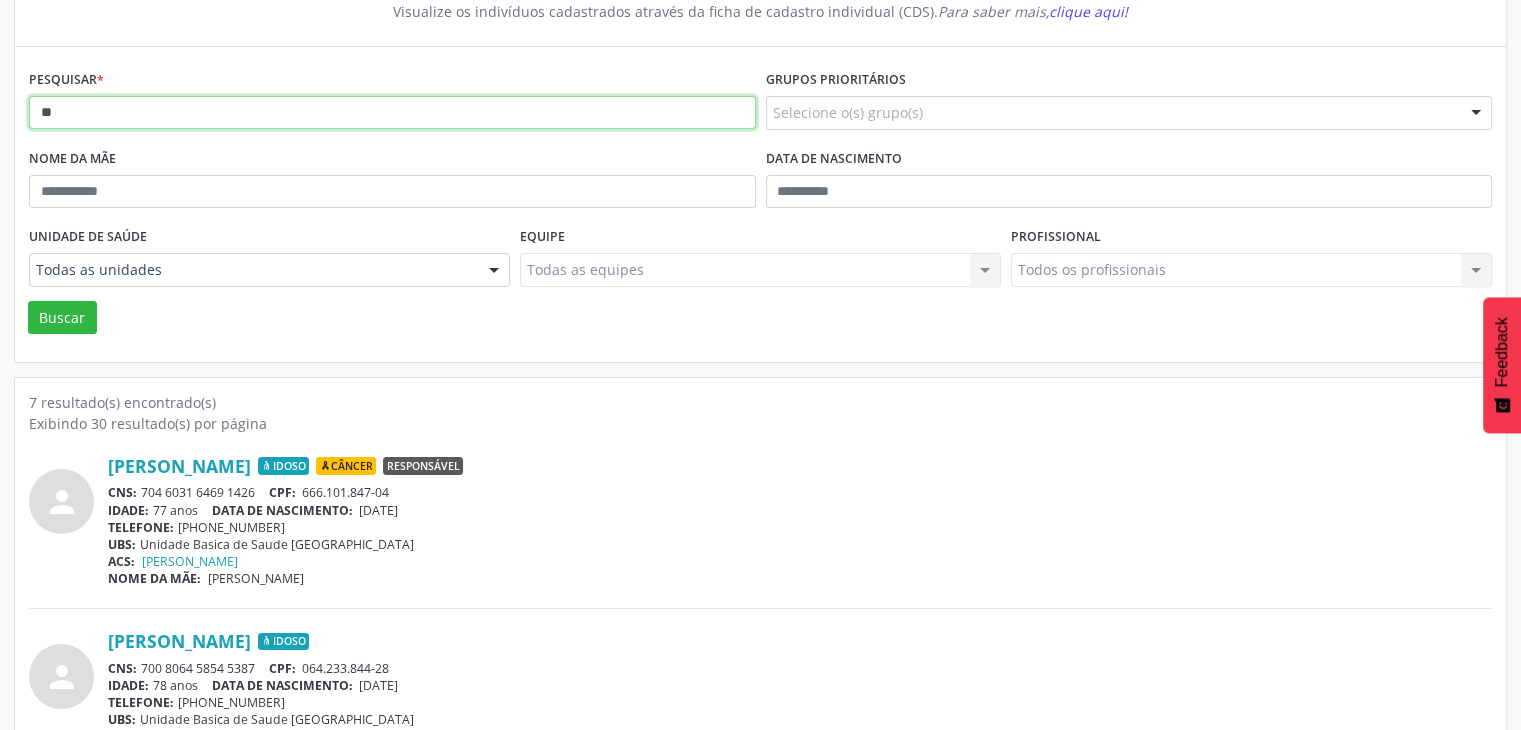 type on "*" 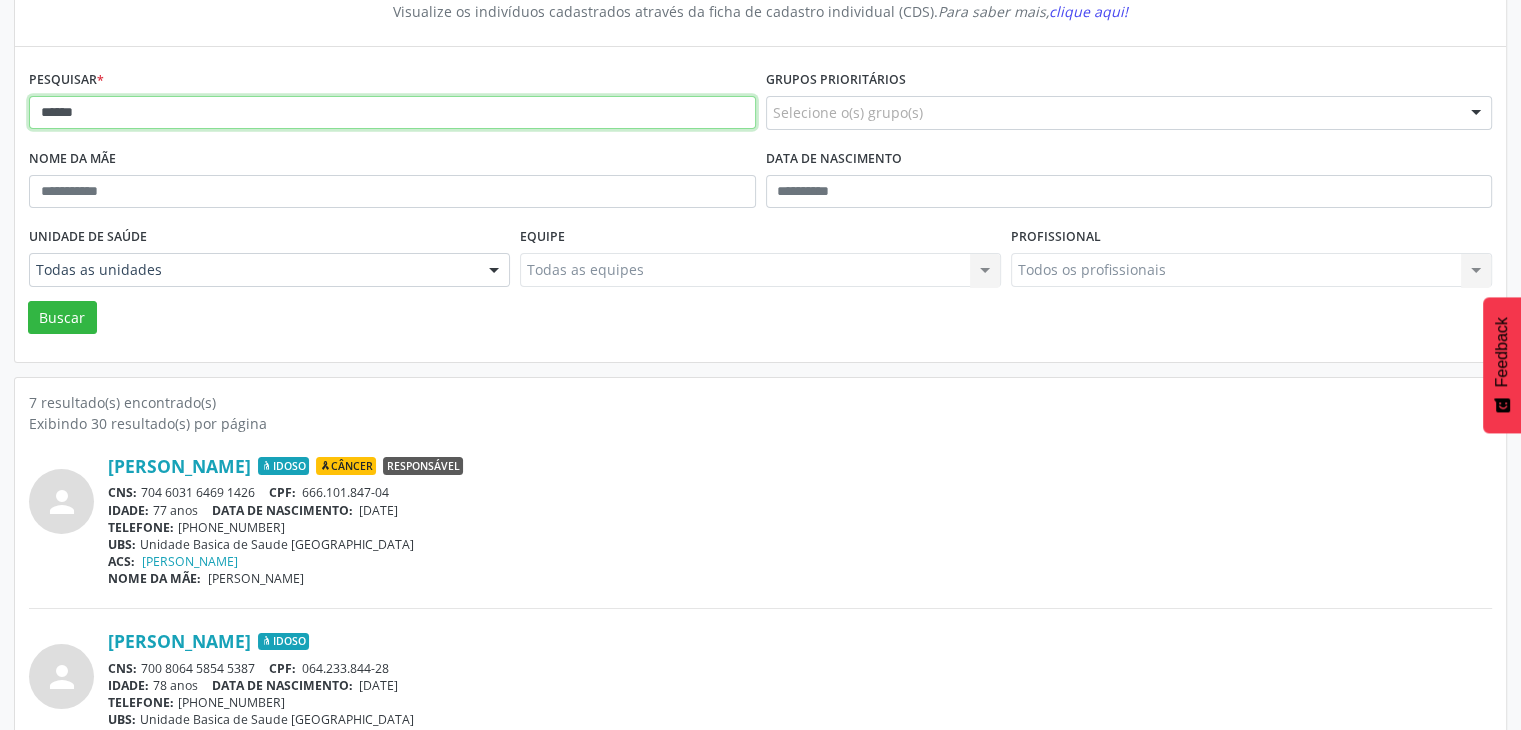 click on "Buscar" at bounding box center [62, 318] 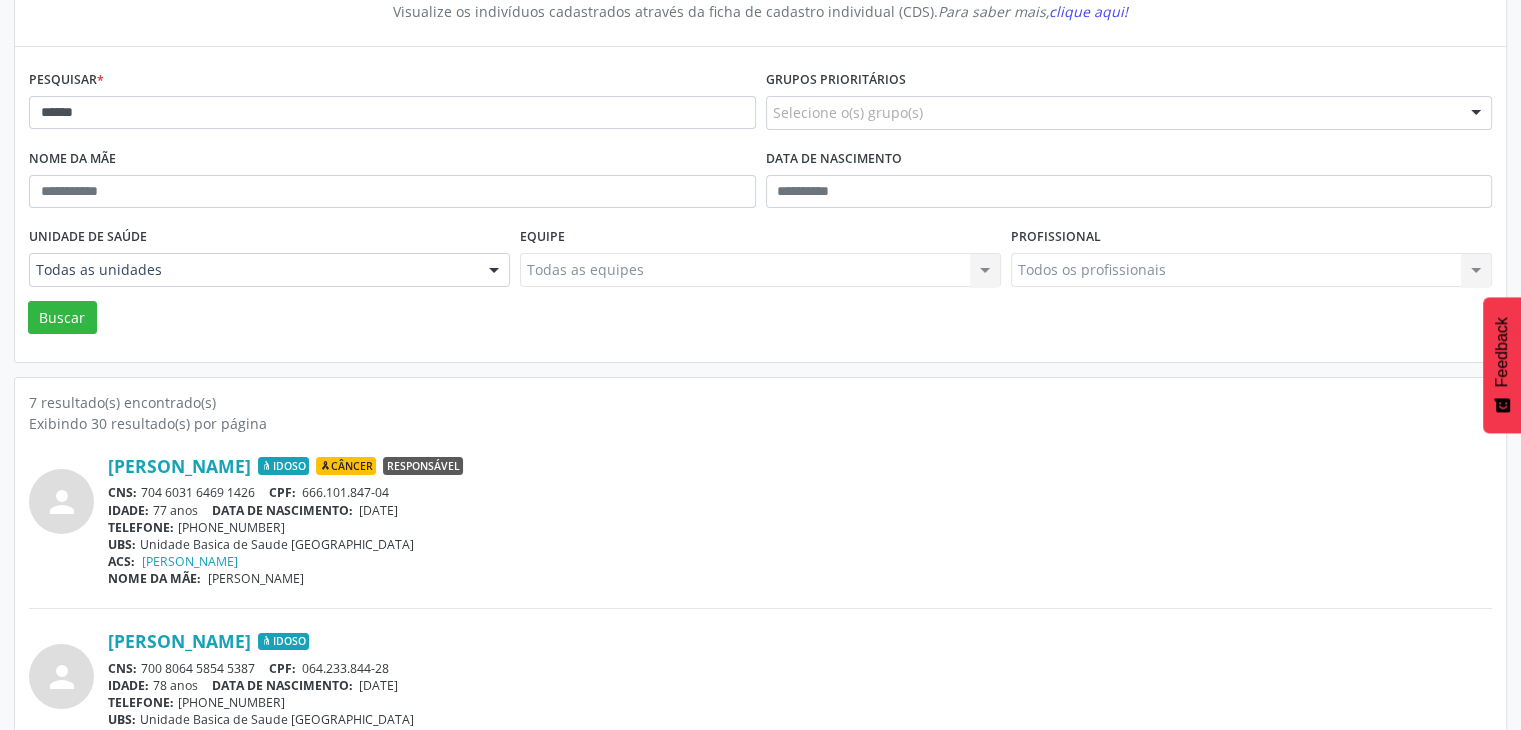 scroll, scrollTop: 0, scrollLeft: 0, axis: both 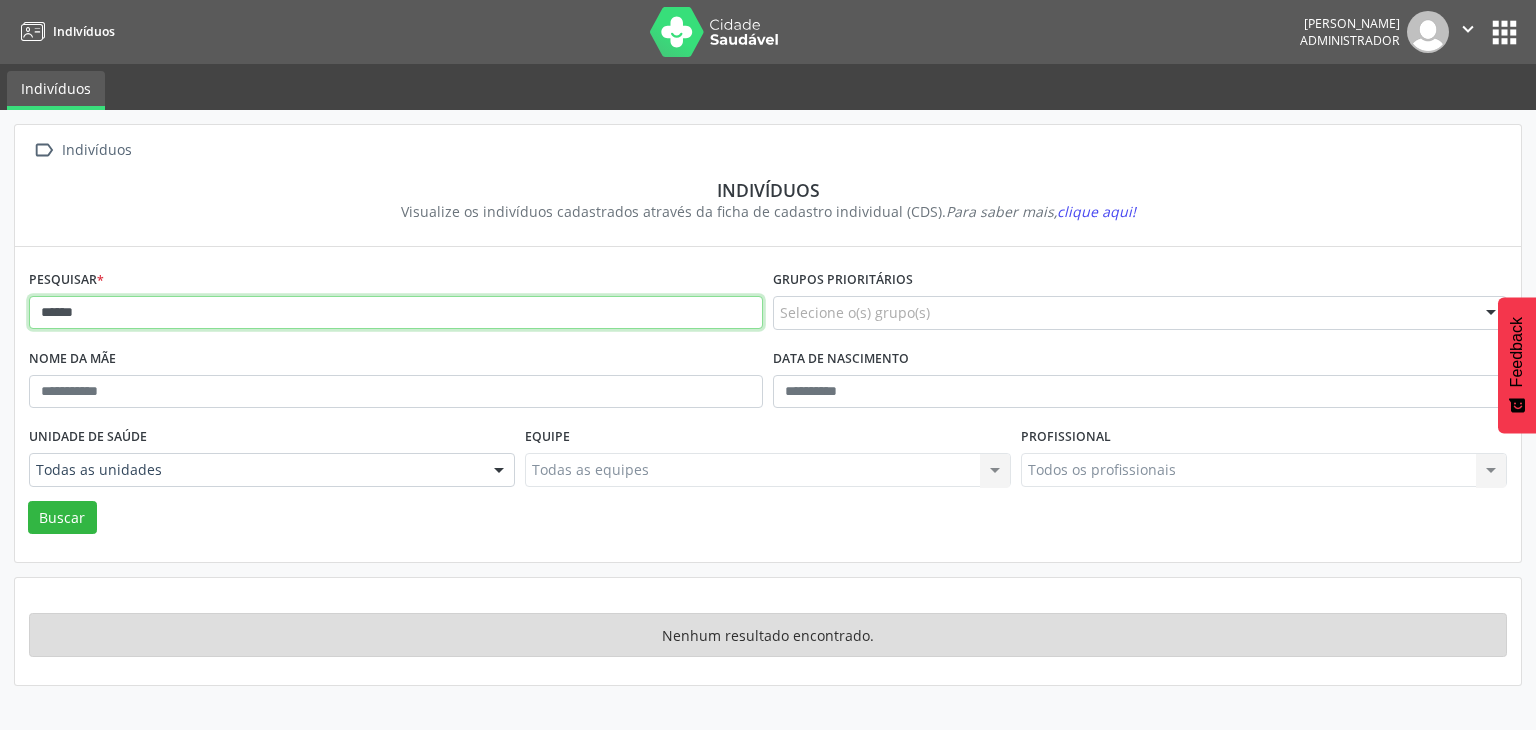 click on "*****" at bounding box center [396, 313] 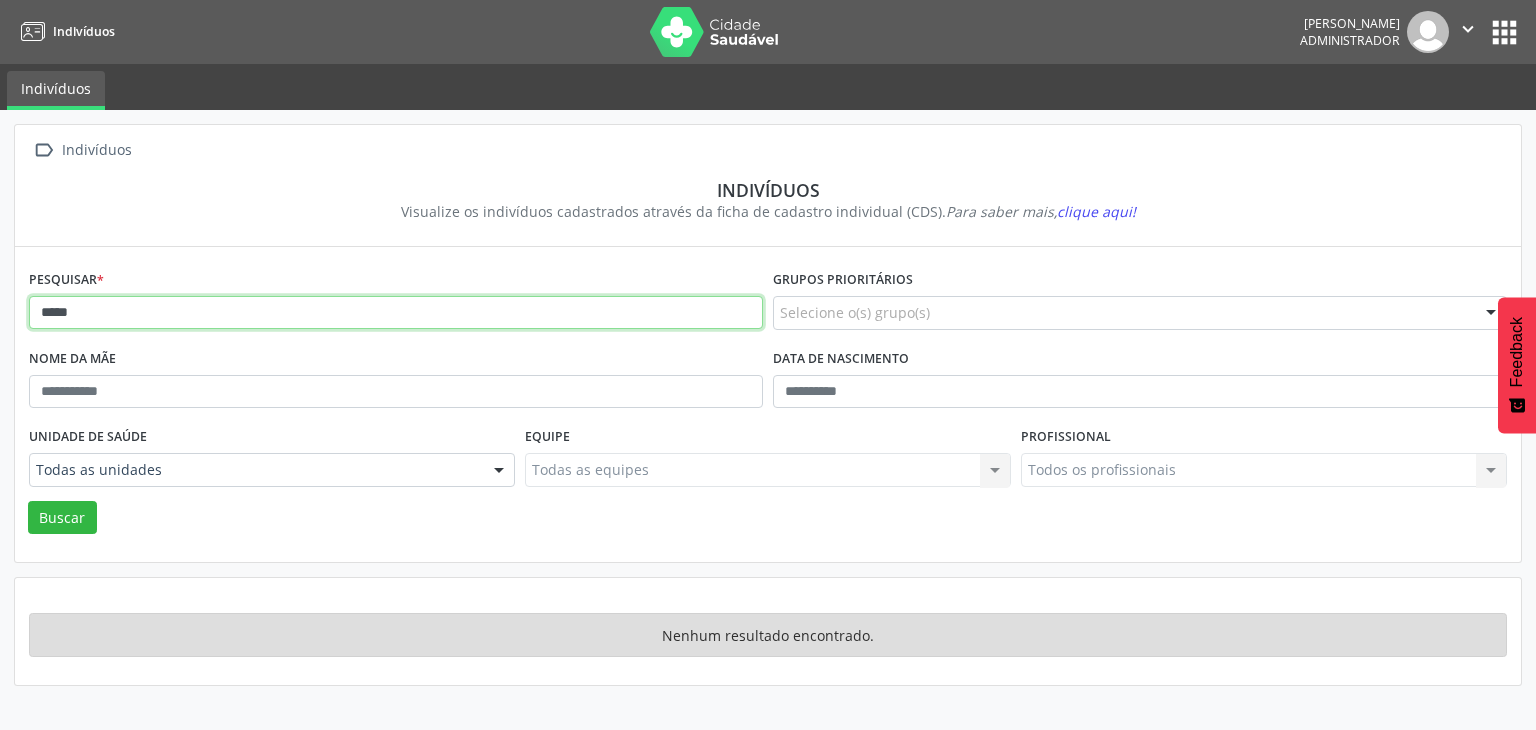 type on "*****" 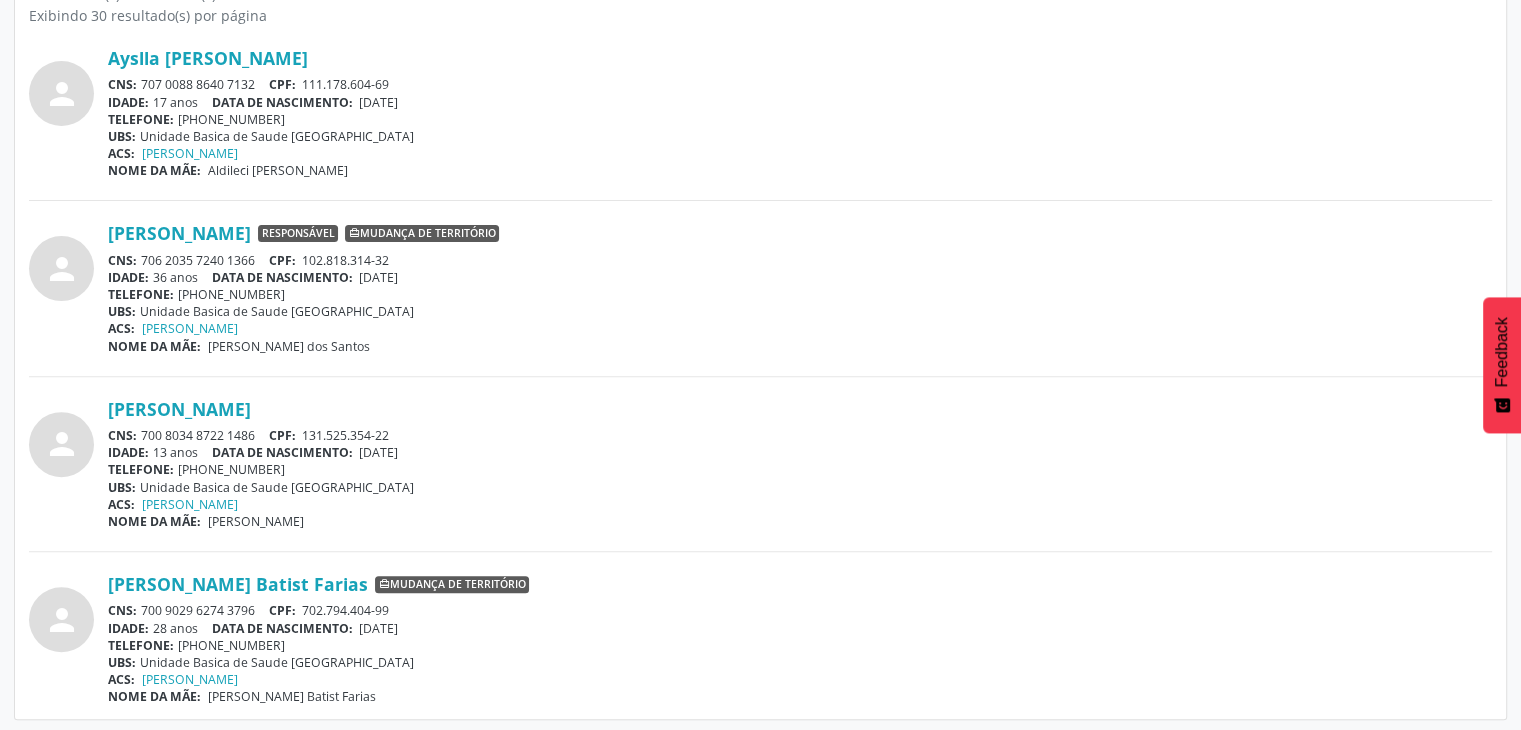 scroll, scrollTop: 610, scrollLeft: 0, axis: vertical 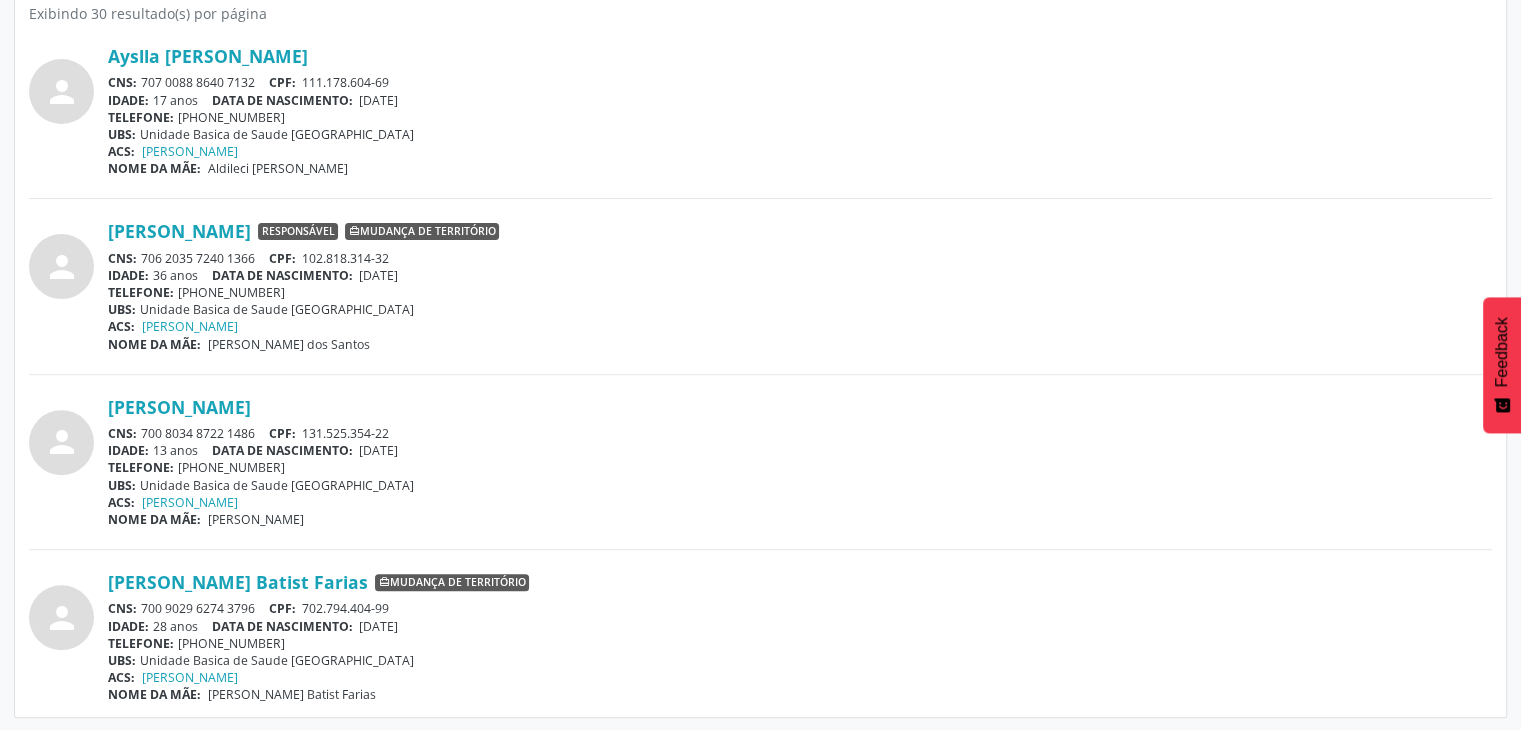 drag, startPoint x: 142, startPoint y: 427, endPoint x: 264, endPoint y: 426, distance: 122.0041 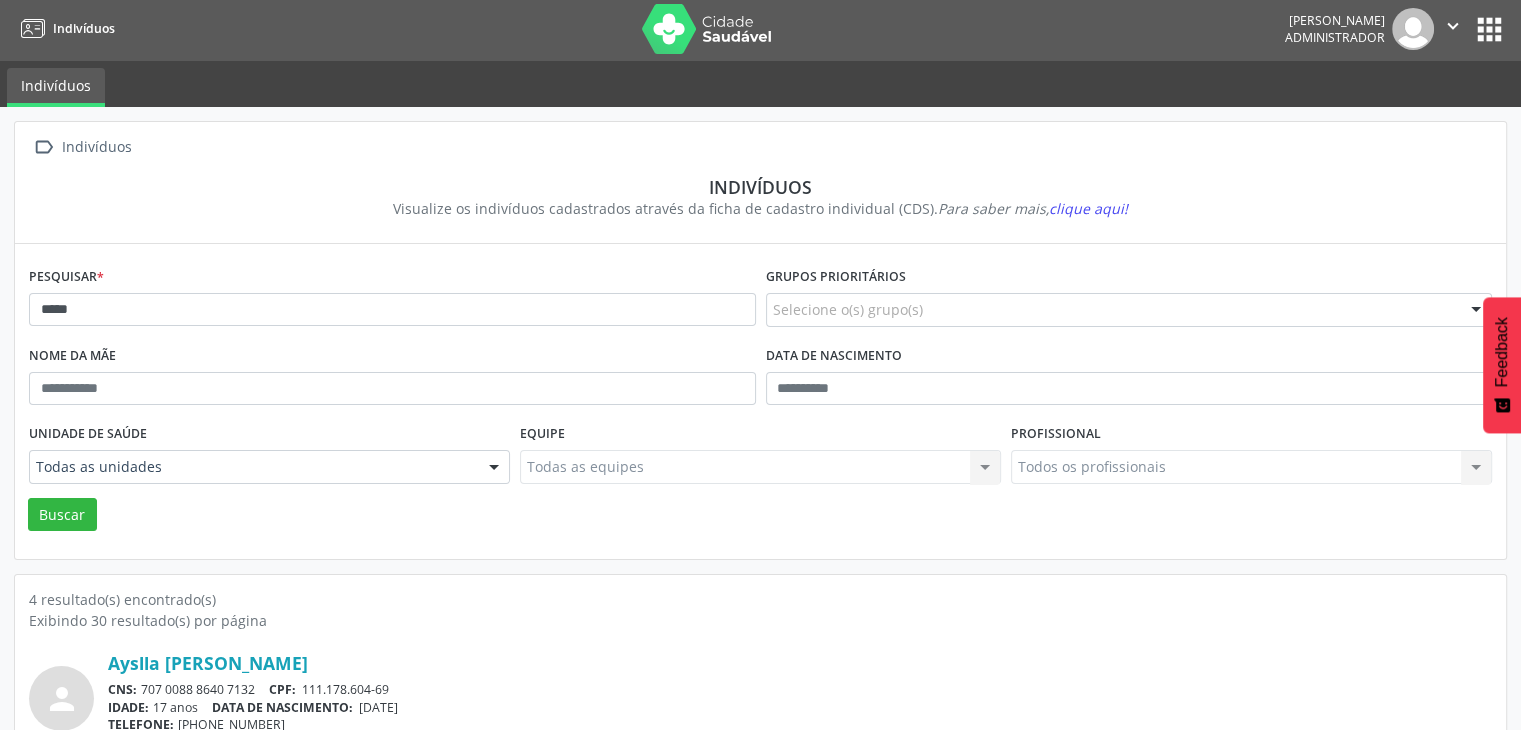 scroll, scrollTop: 0, scrollLeft: 0, axis: both 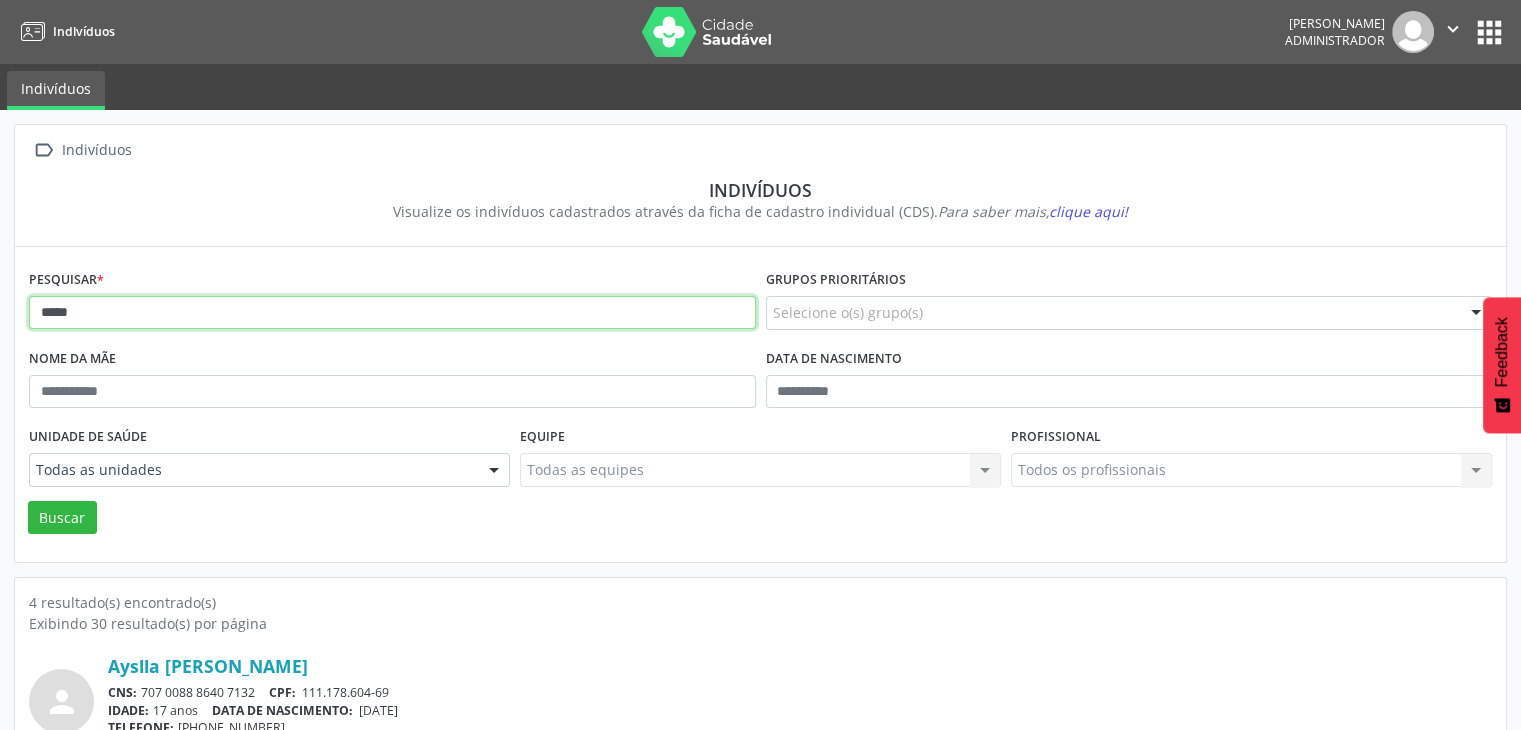 click on "*****" at bounding box center [392, 313] 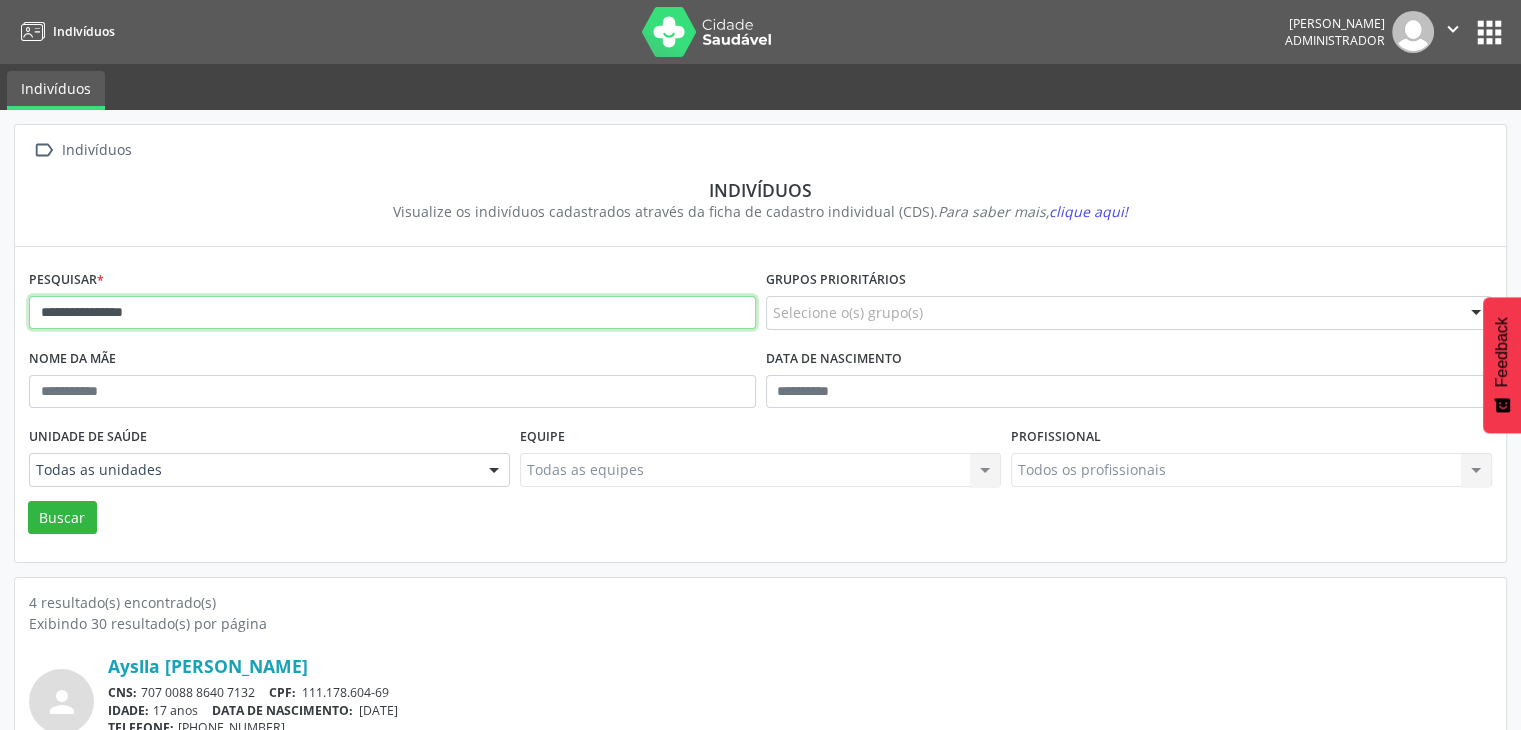 type on "**********" 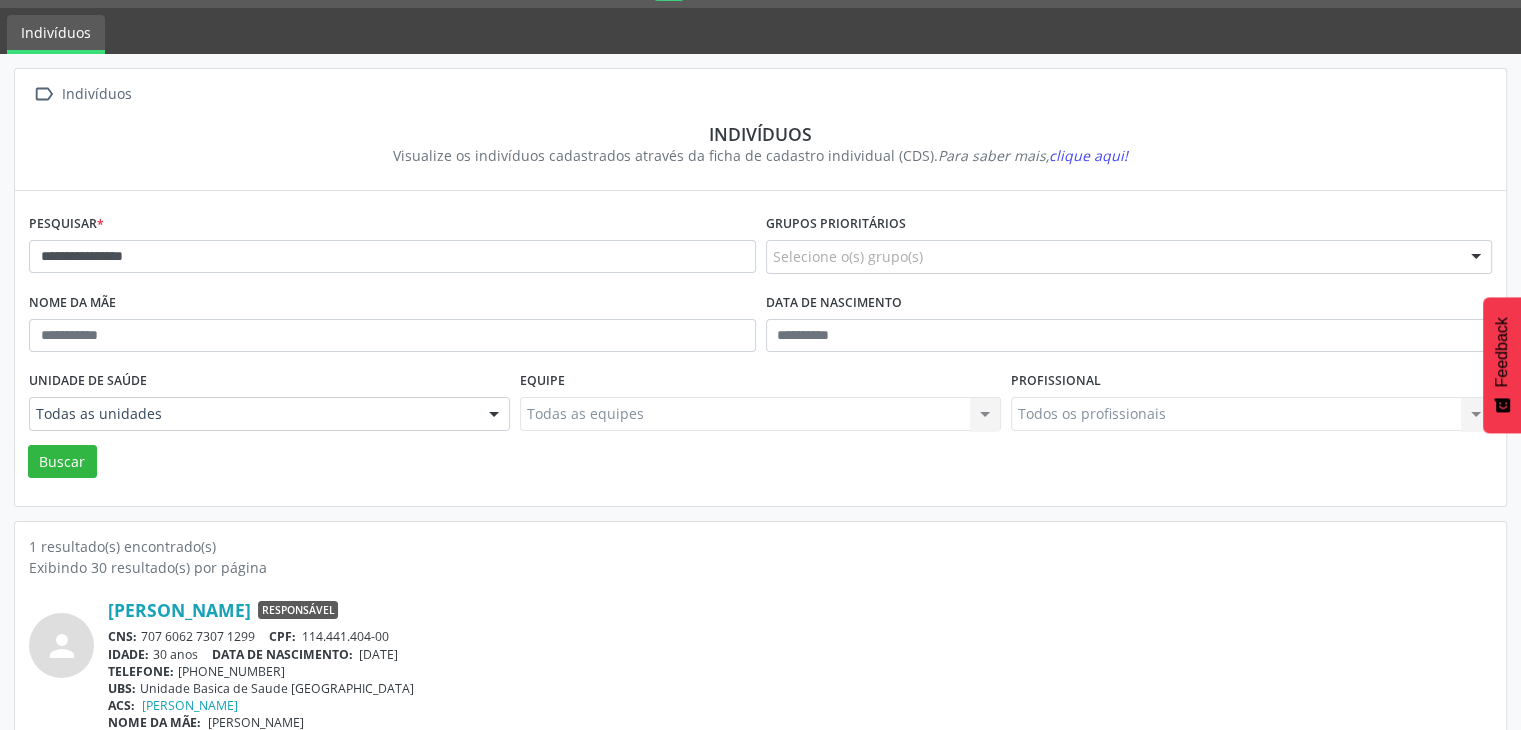 scroll, scrollTop: 84, scrollLeft: 0, axis: vertical 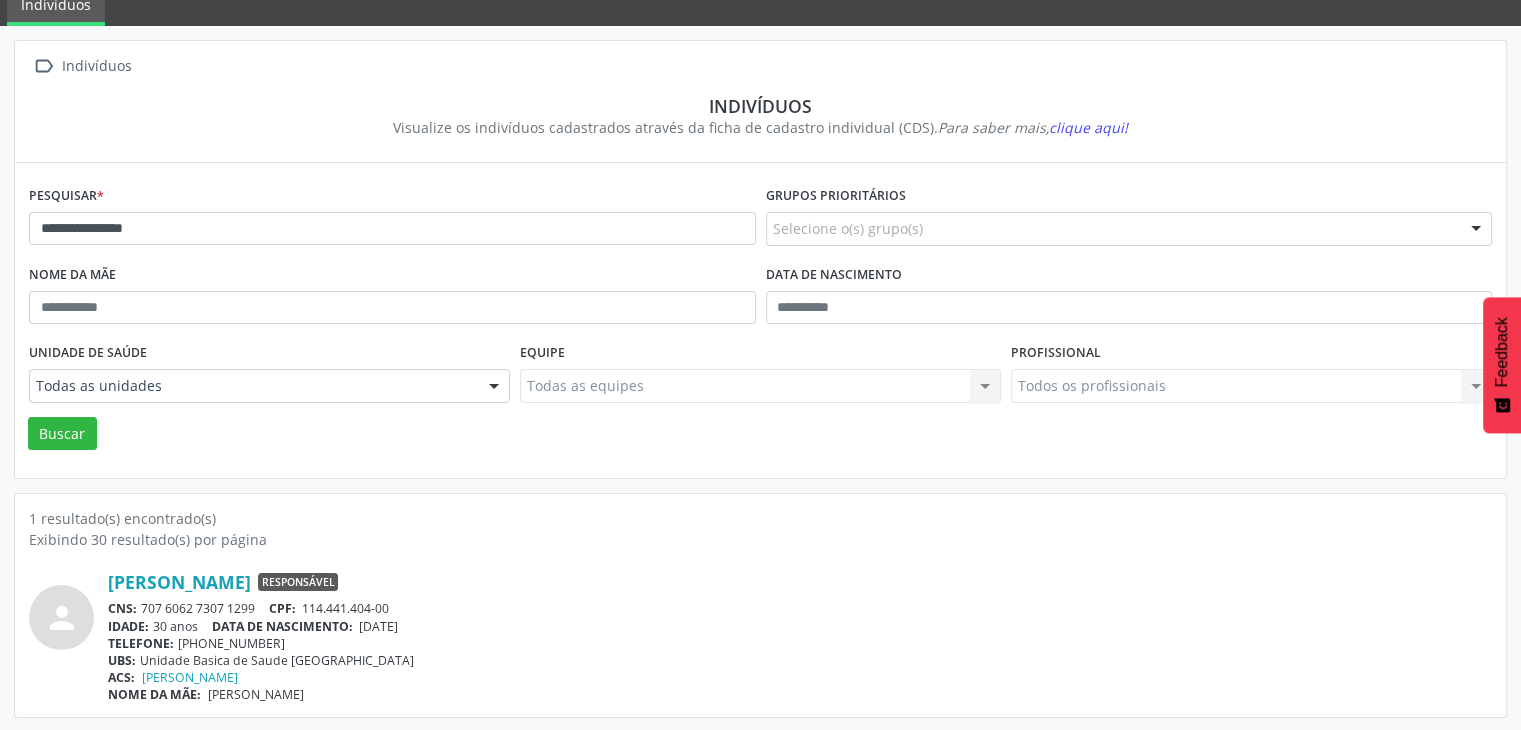 drag, startPoint x: 138, startPoint y: 606, endPoint x: 265, endPoint y: 603, distance: 127.03543 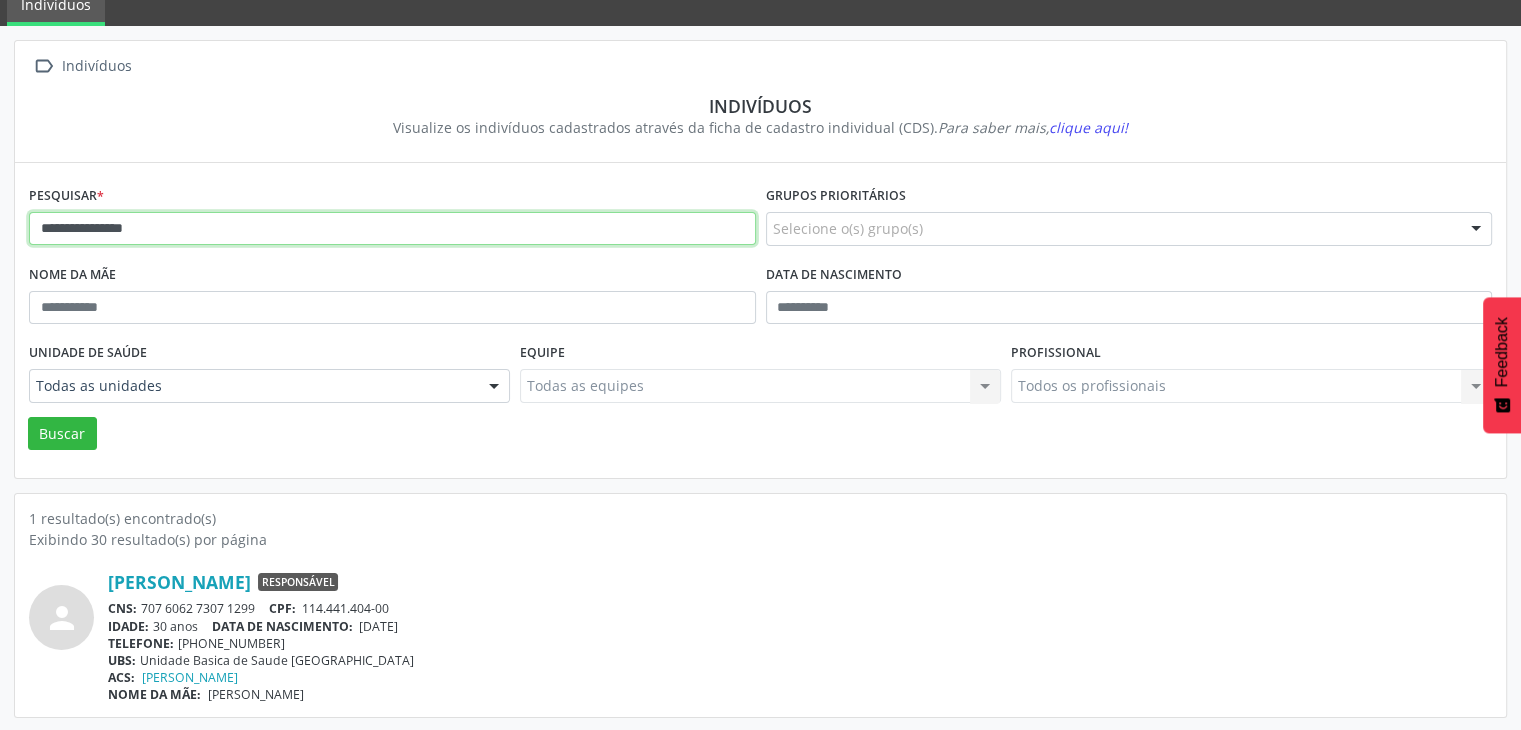 click on "**********" at bounding box center [392, 229] 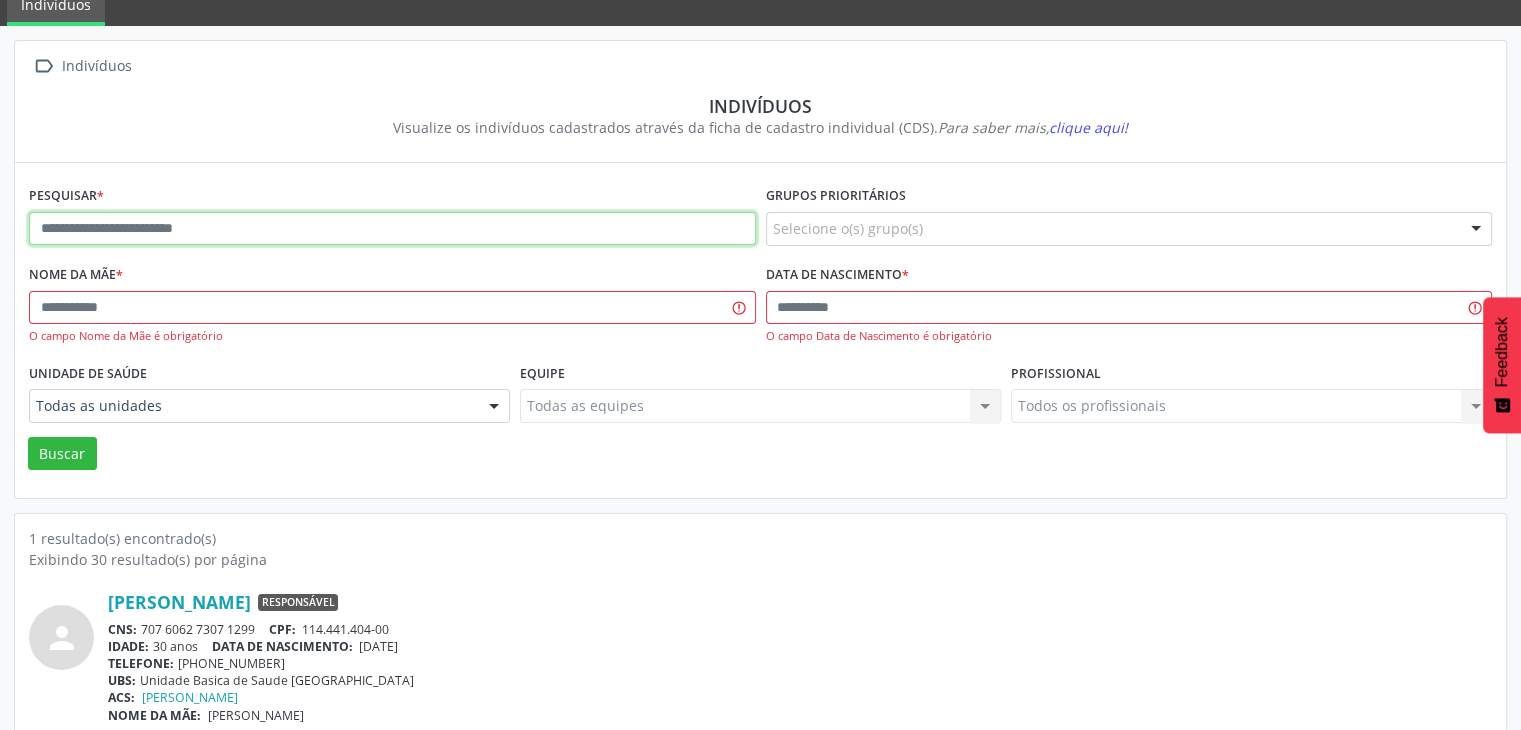click at bounding box center [392, 229] 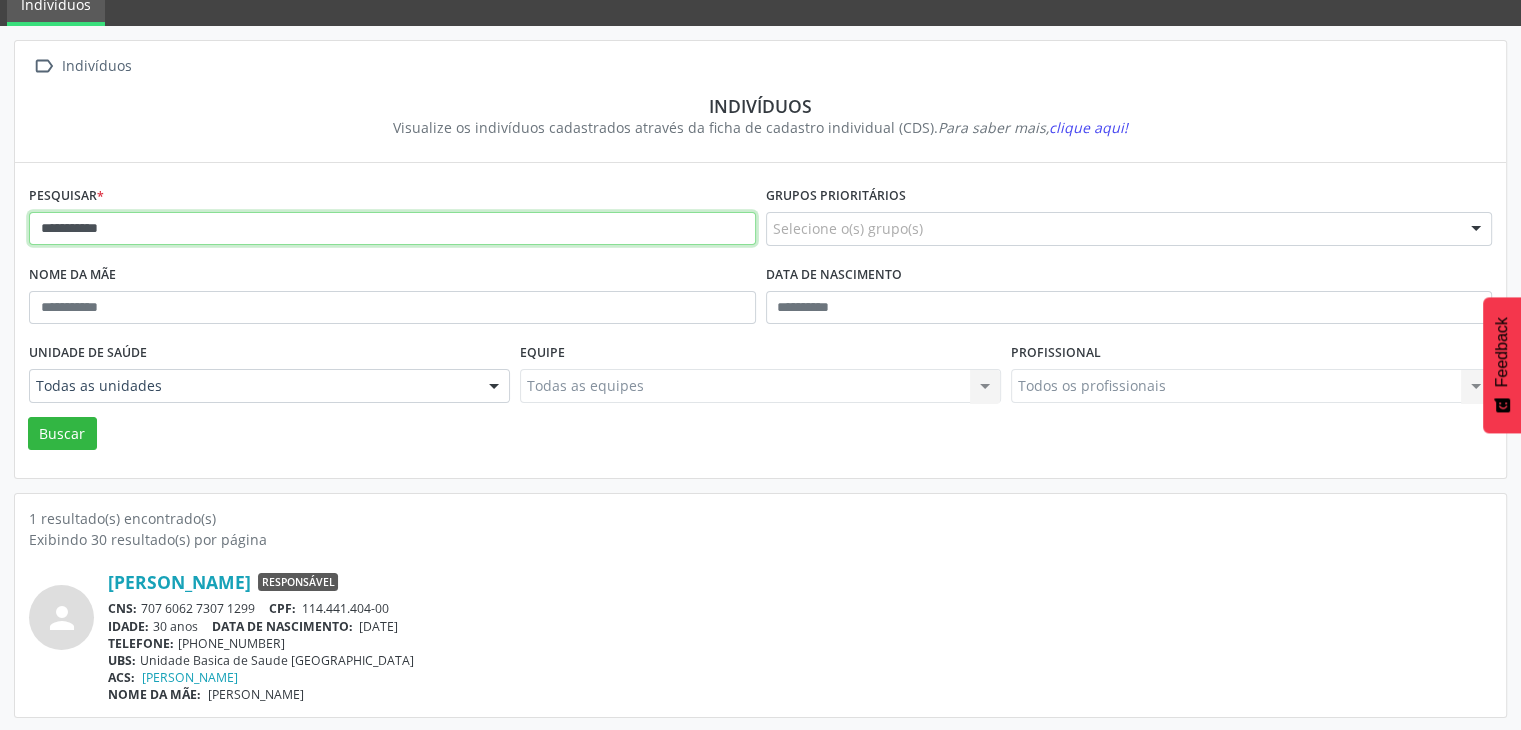 type on "**********" 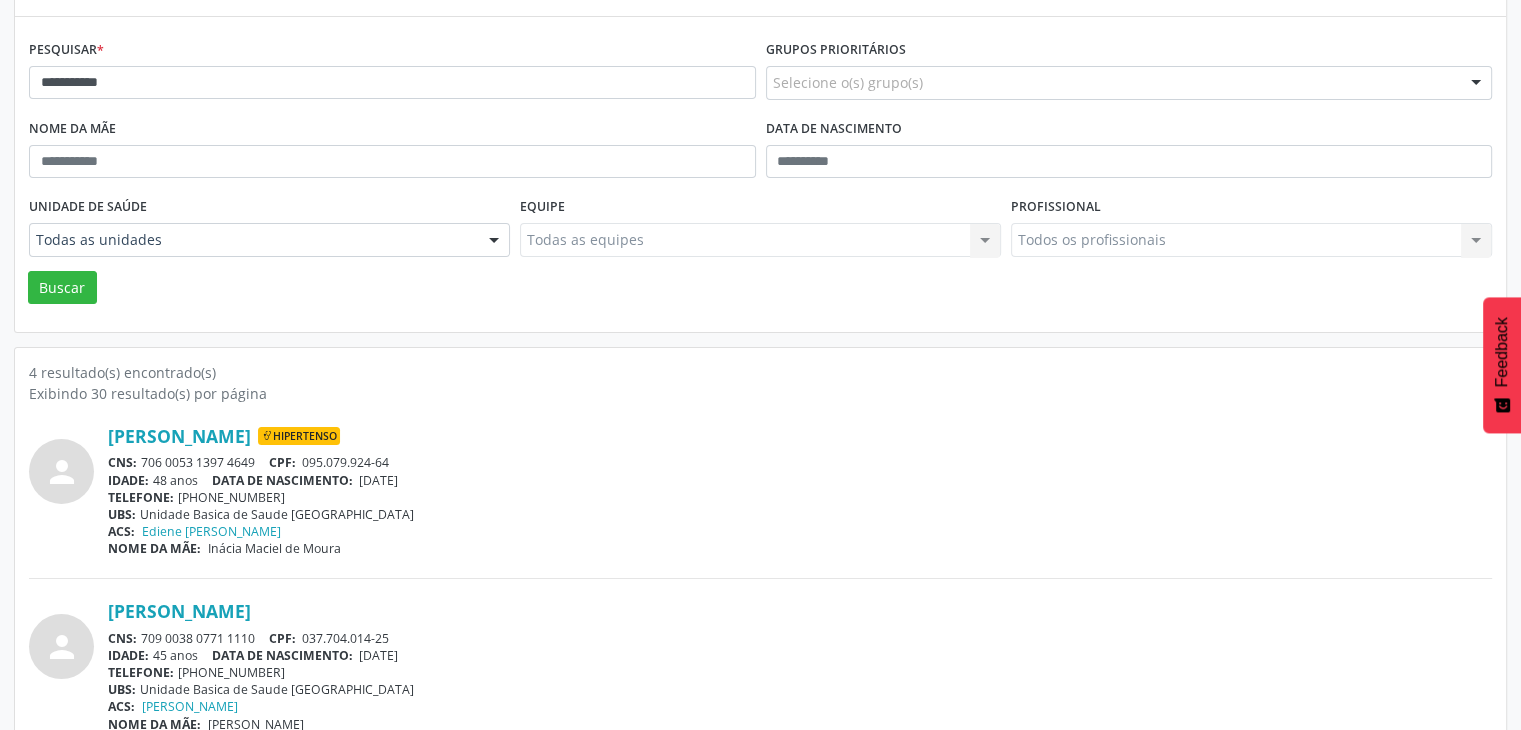 scroll, scrollTop: 400, scrollLeft: 0, axis: vertical 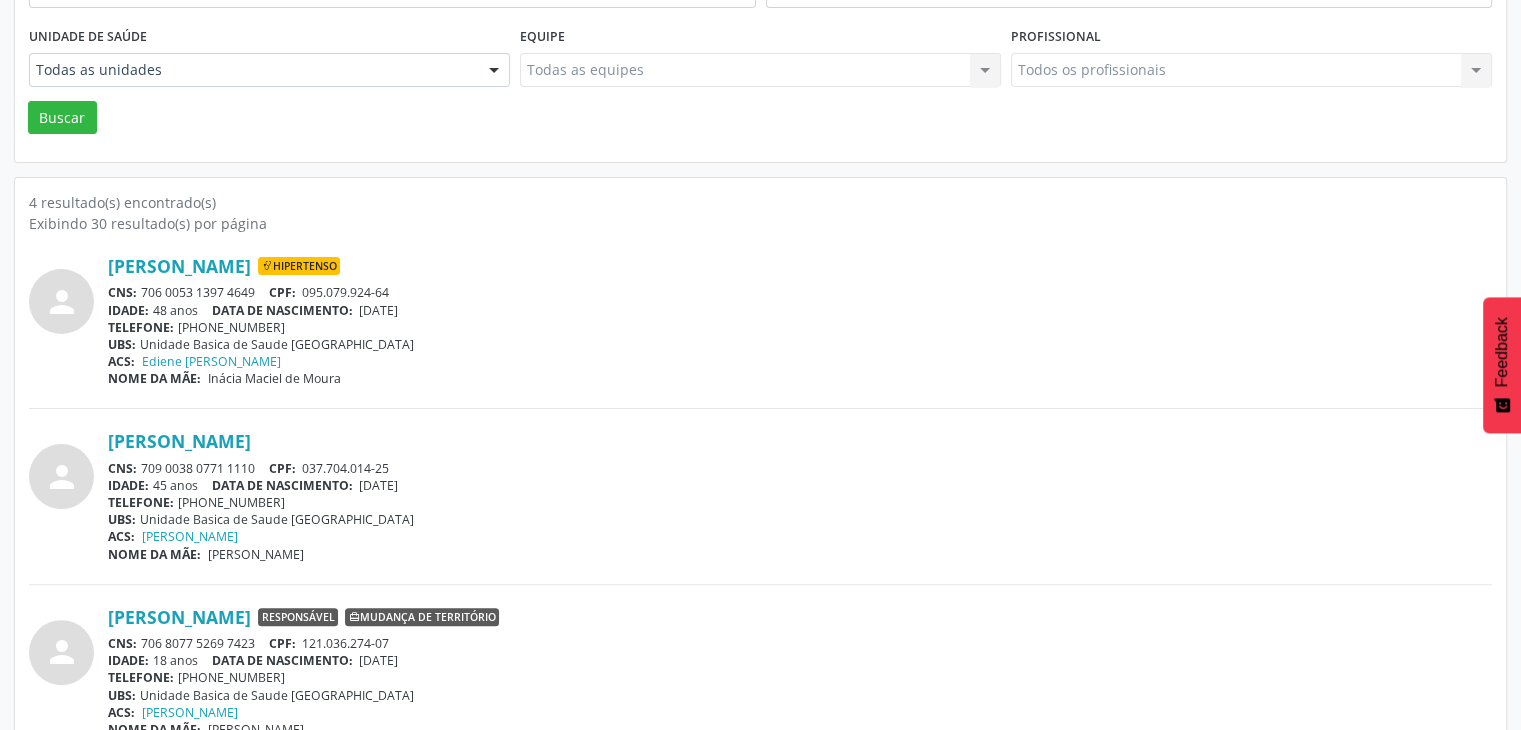 drag, startPoint x: 143, startPoint y: 292, endPoint x: 264, endPoint y: 277, distance: 121.92621 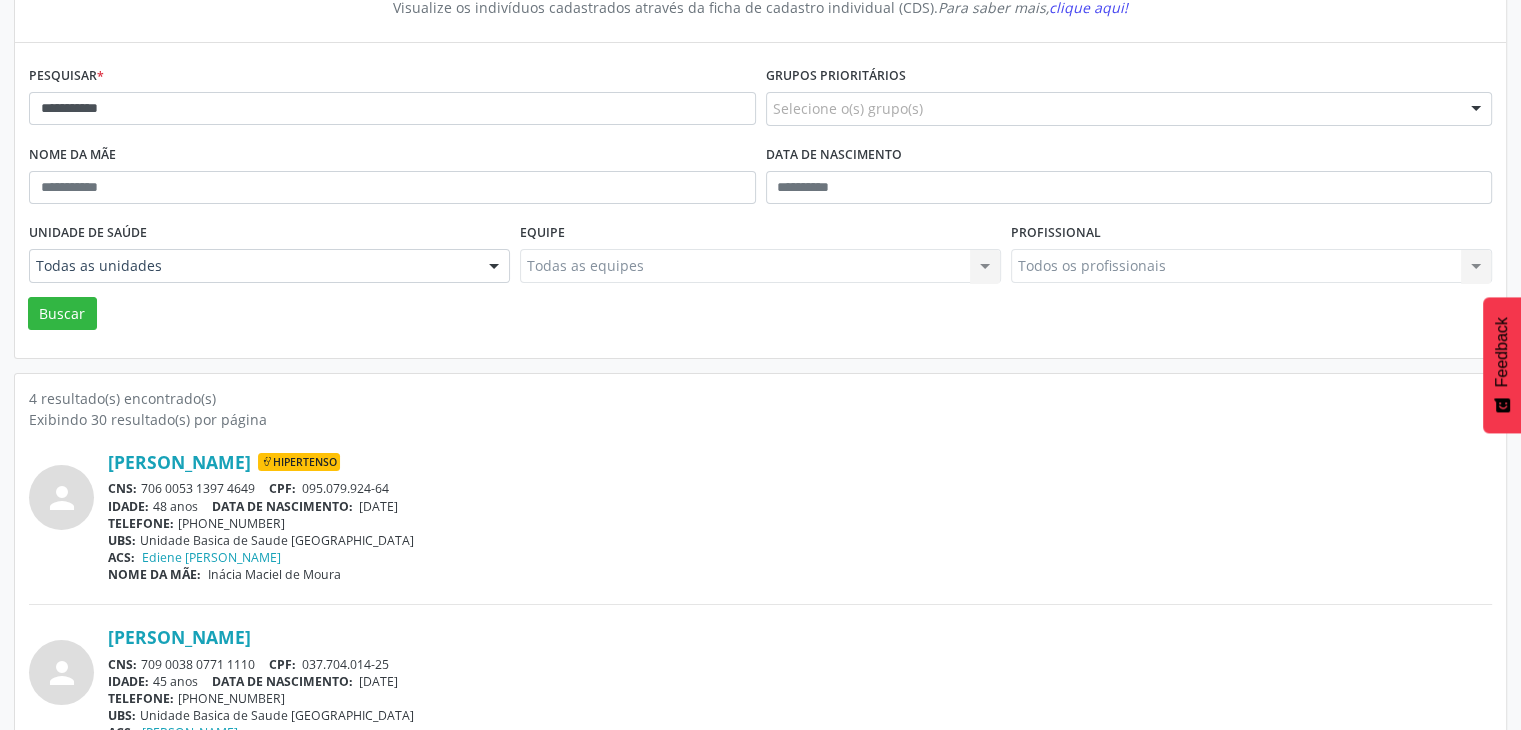 scroll, scrollTop: 200, scrollLeft: 0, axis: vertical 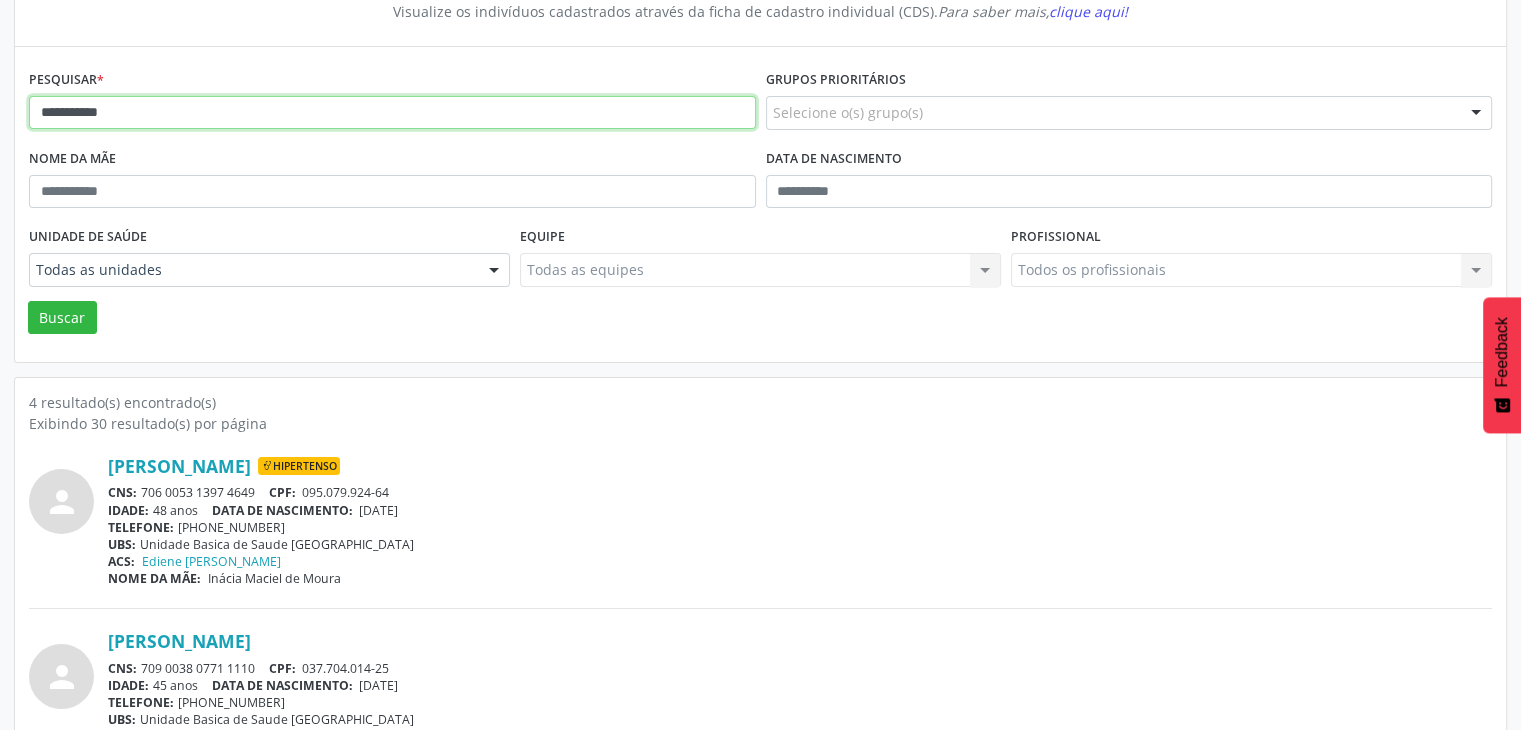 click on "**********" at bounding box center [392, 113] 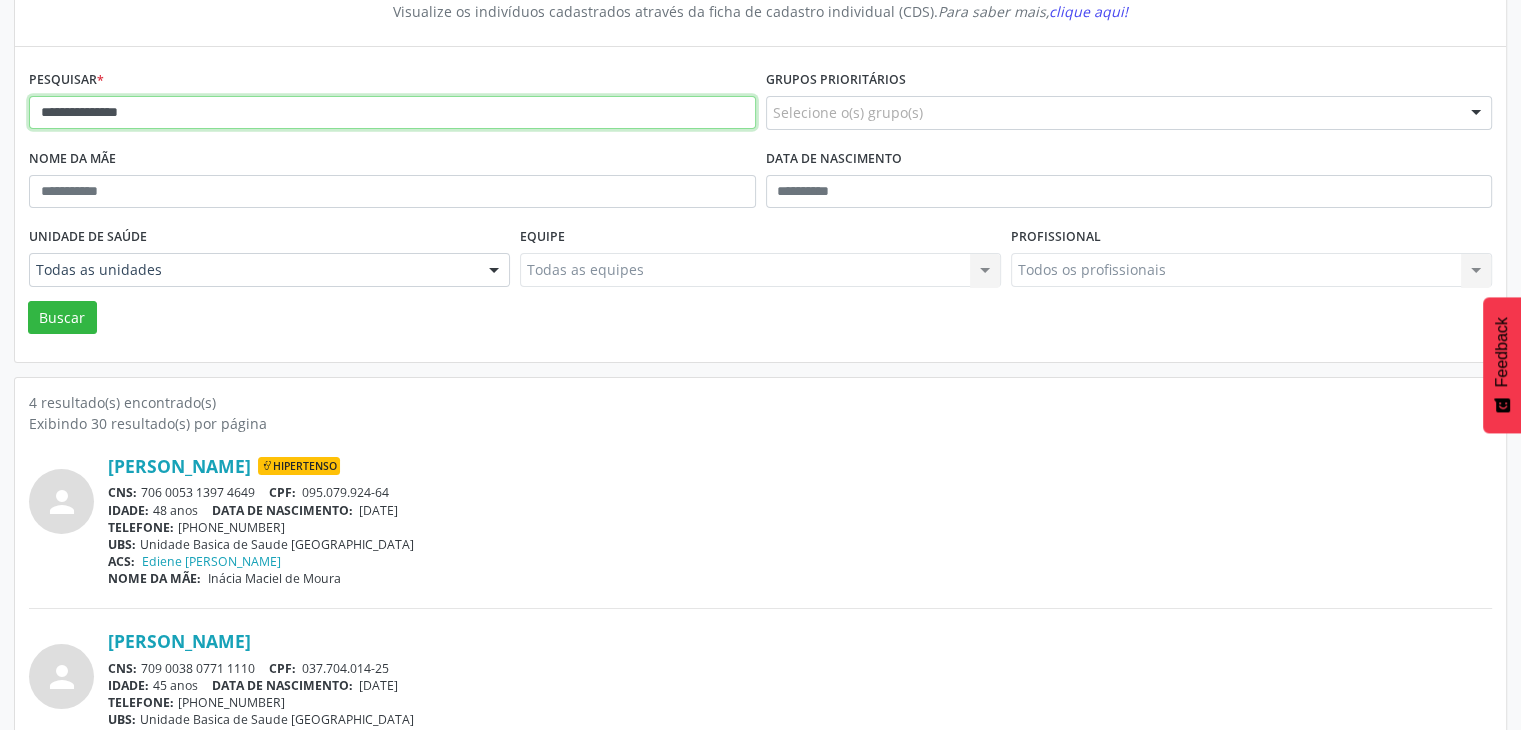 click on "Buscar" at bounding box center (62, 318) 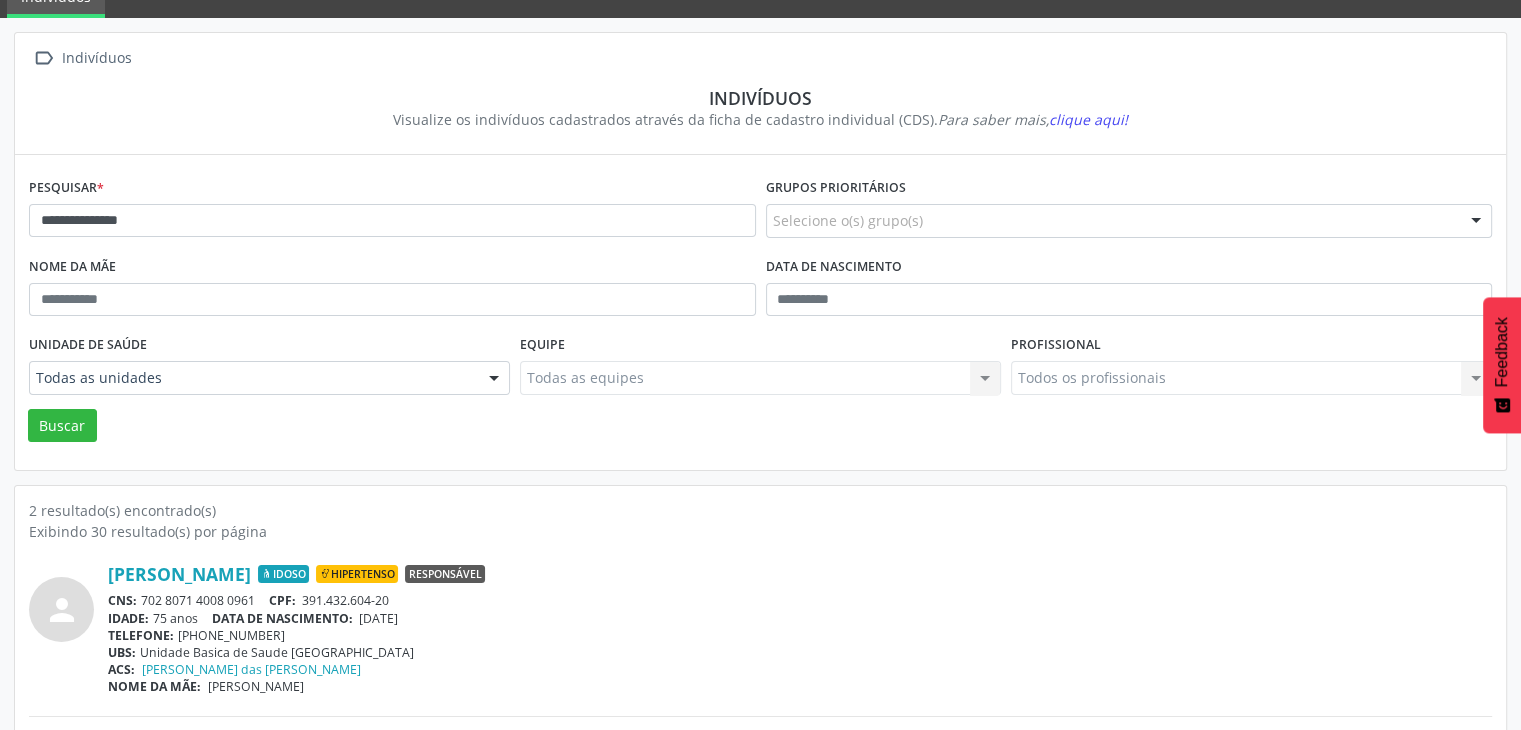 scroll, scrollTop: 260, scrollLeft: 0, axis: vertical 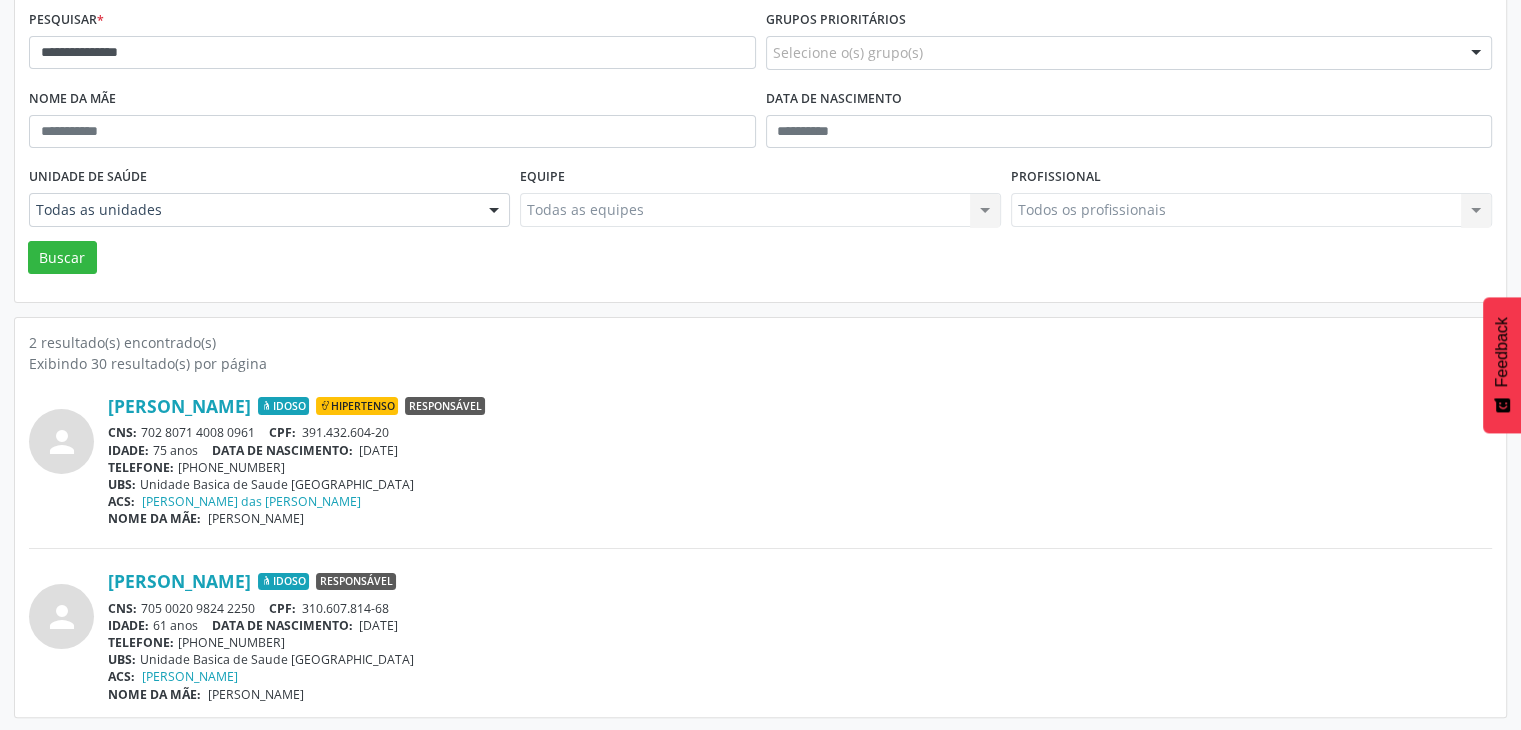 drag, startPoint x: 144, startPoint y: 609, endPoint x: 260, endPoint y: 613, distance: 116.06895 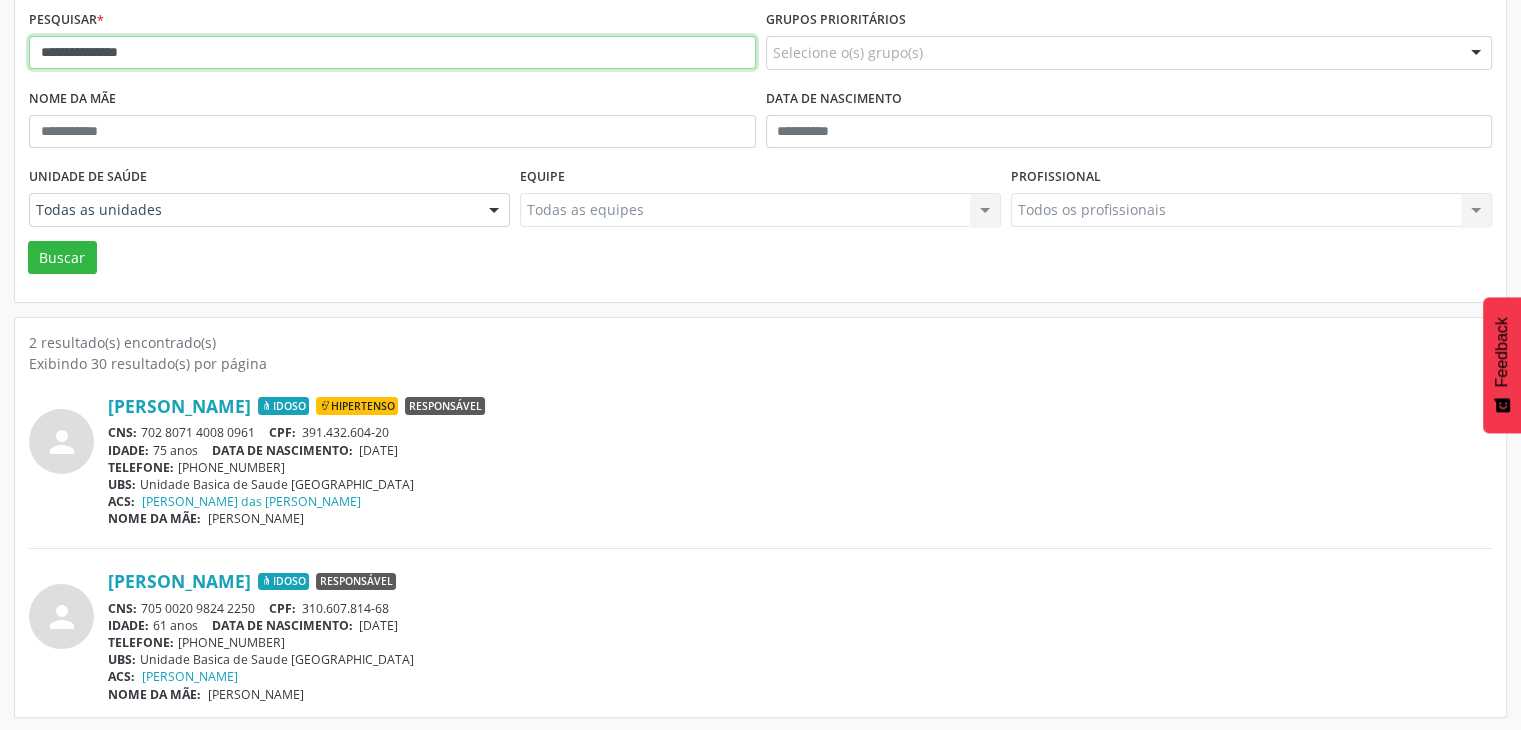 click on "**********" at bounding box center [392, 53] 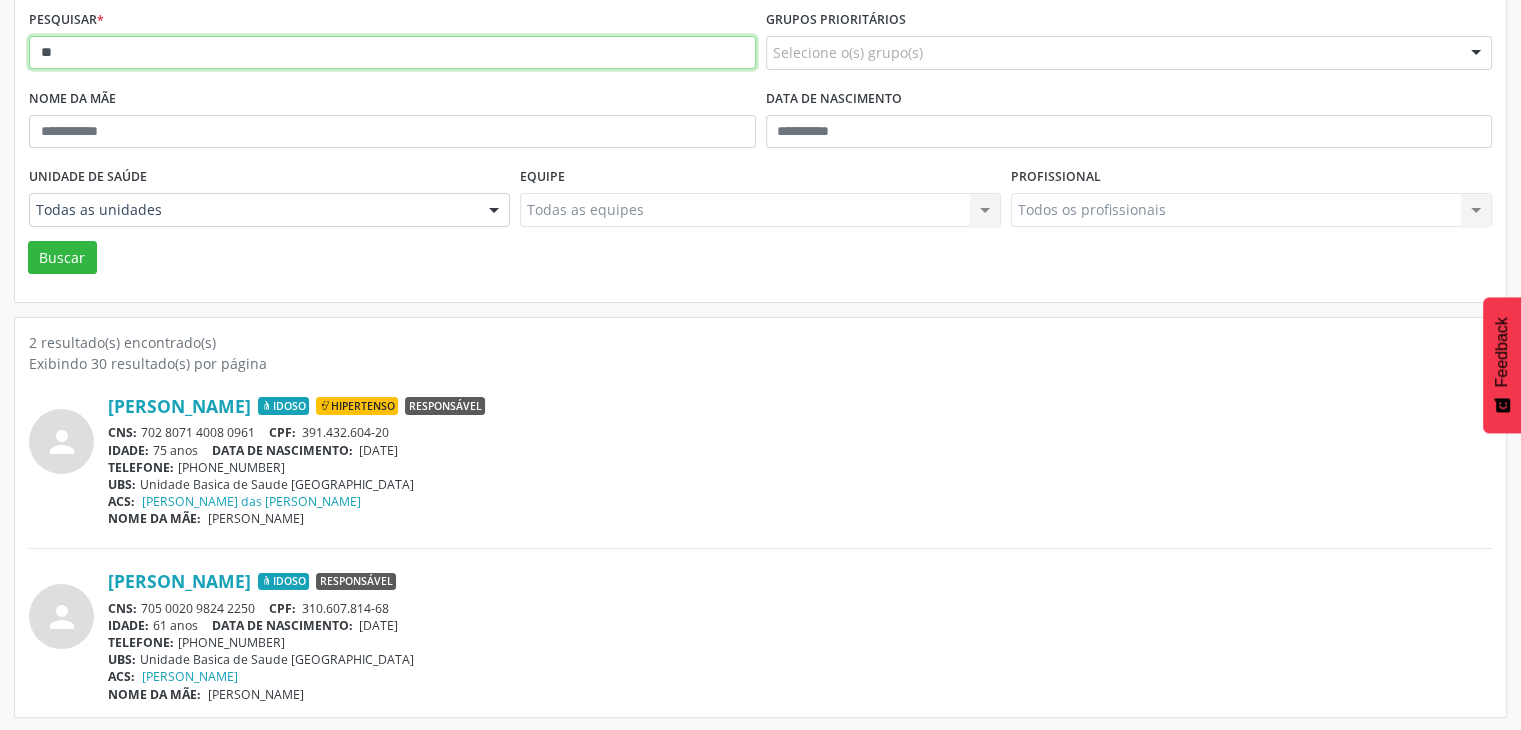 type on "*" 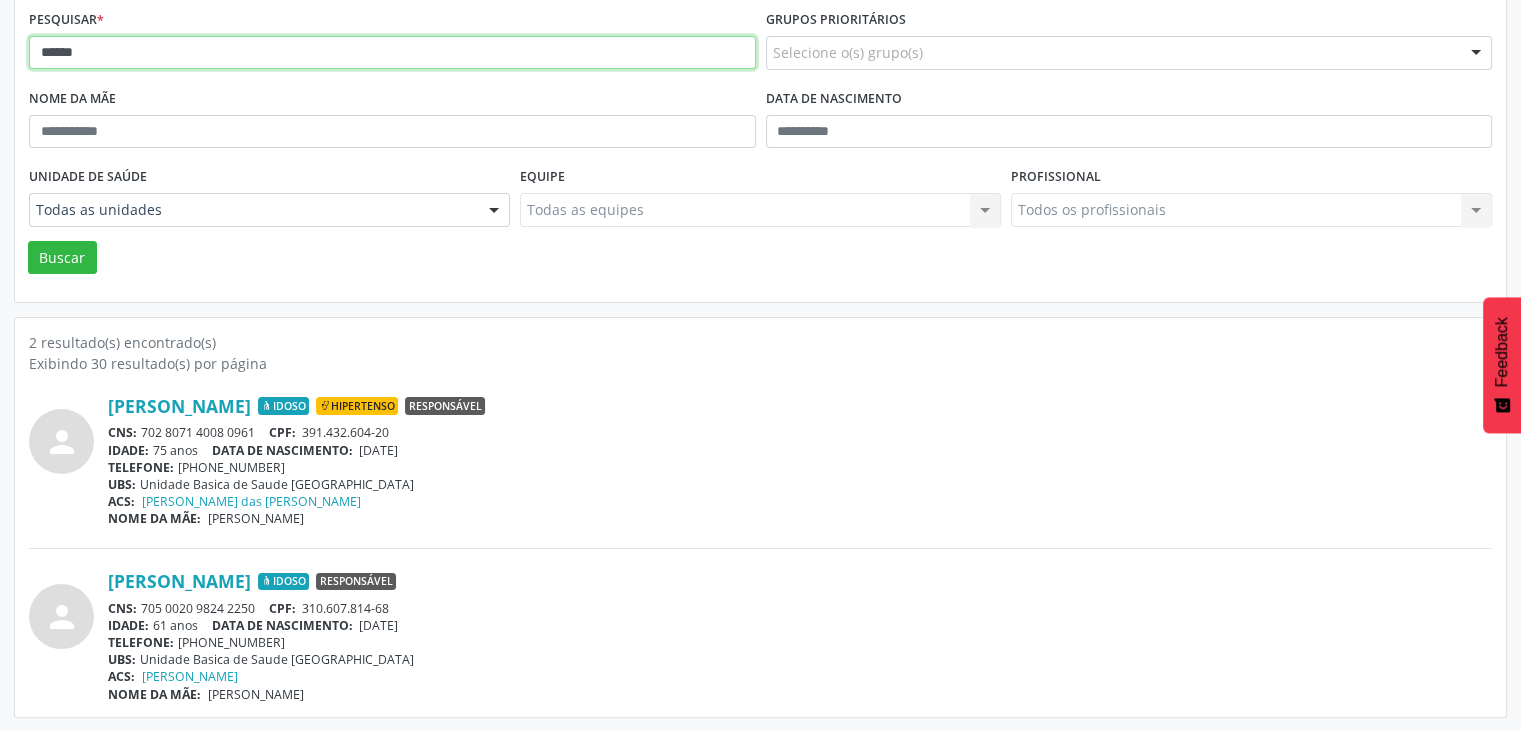 click on "Buscar" at bounding box center (62, 258) 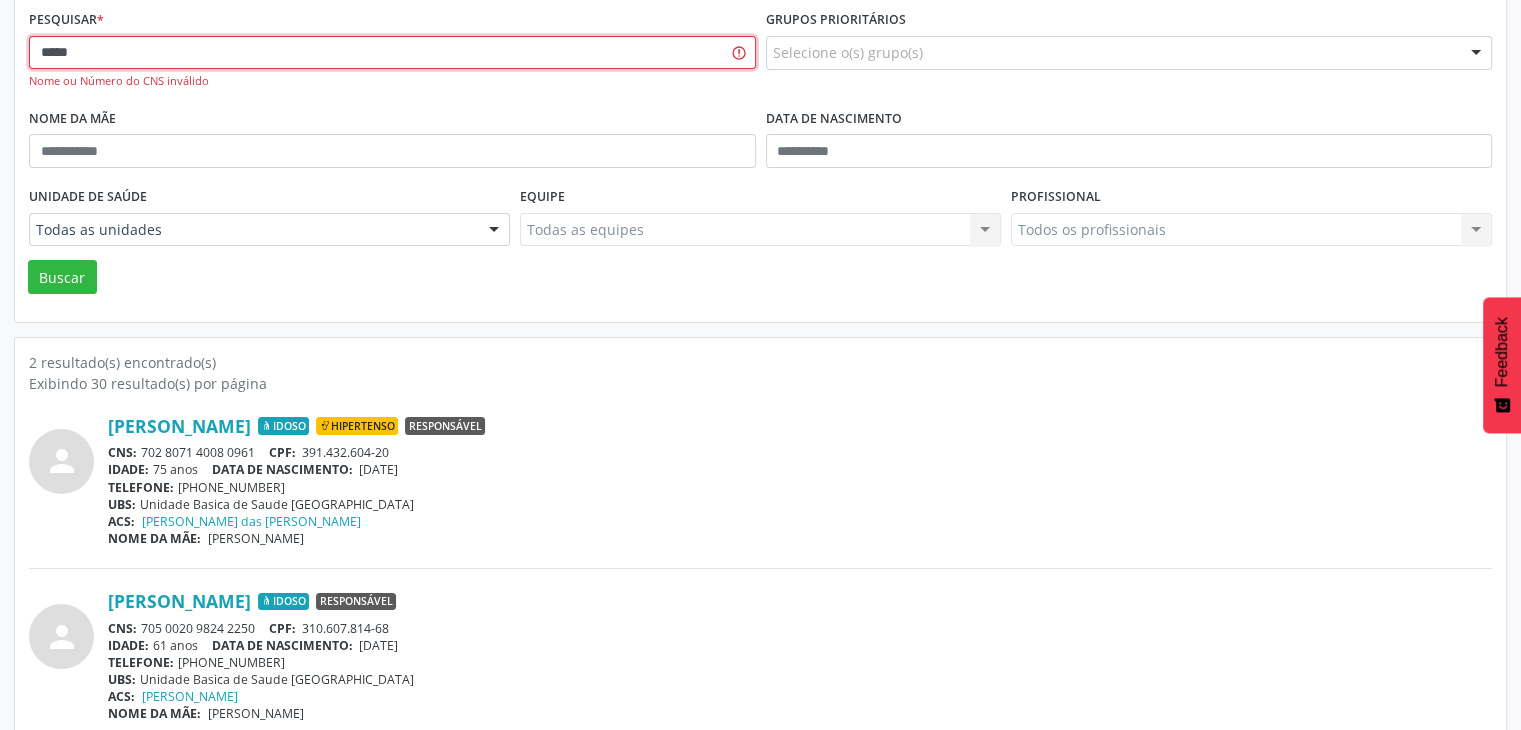 type on "****" 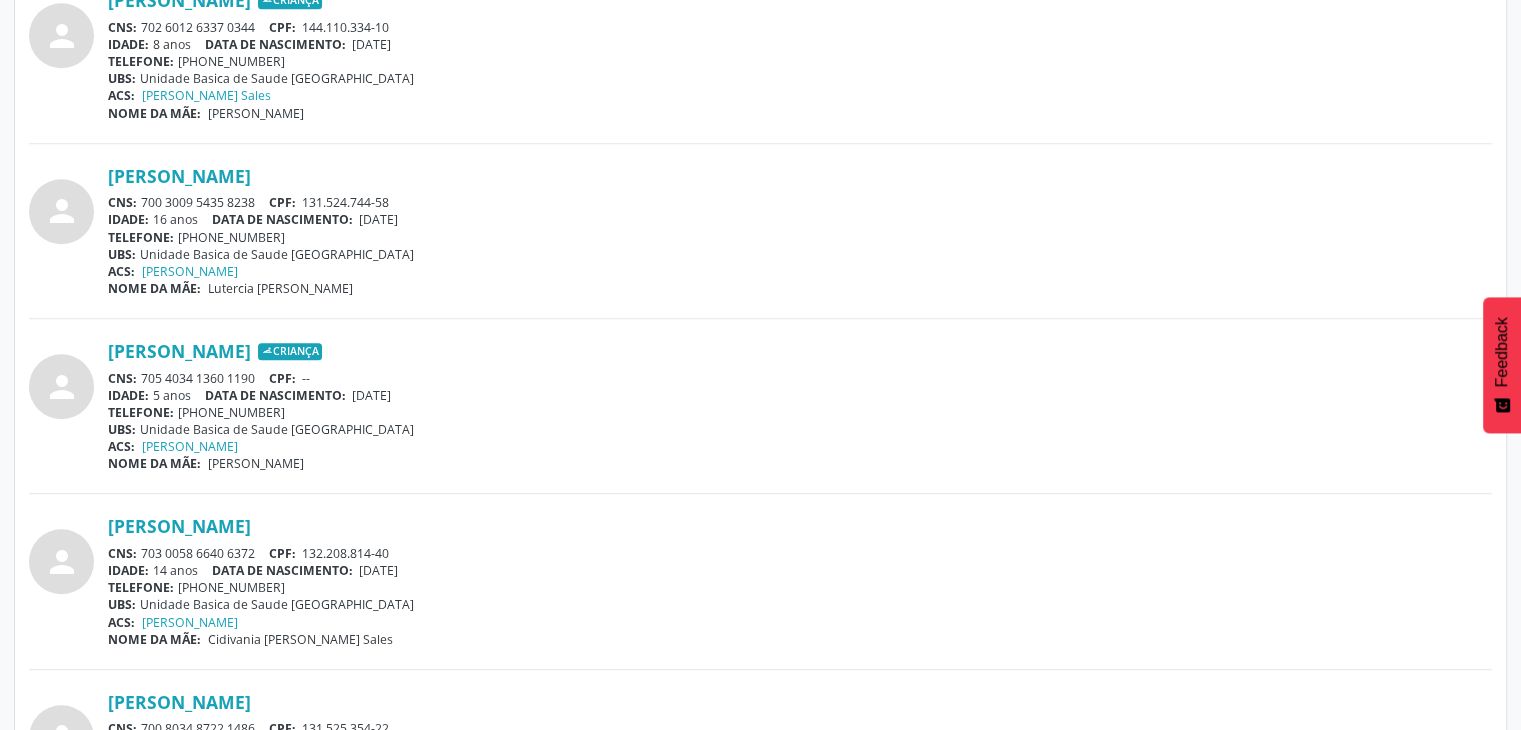 scroll, scrollTop: 1836, scrollLeft: 0, axis: vertical 